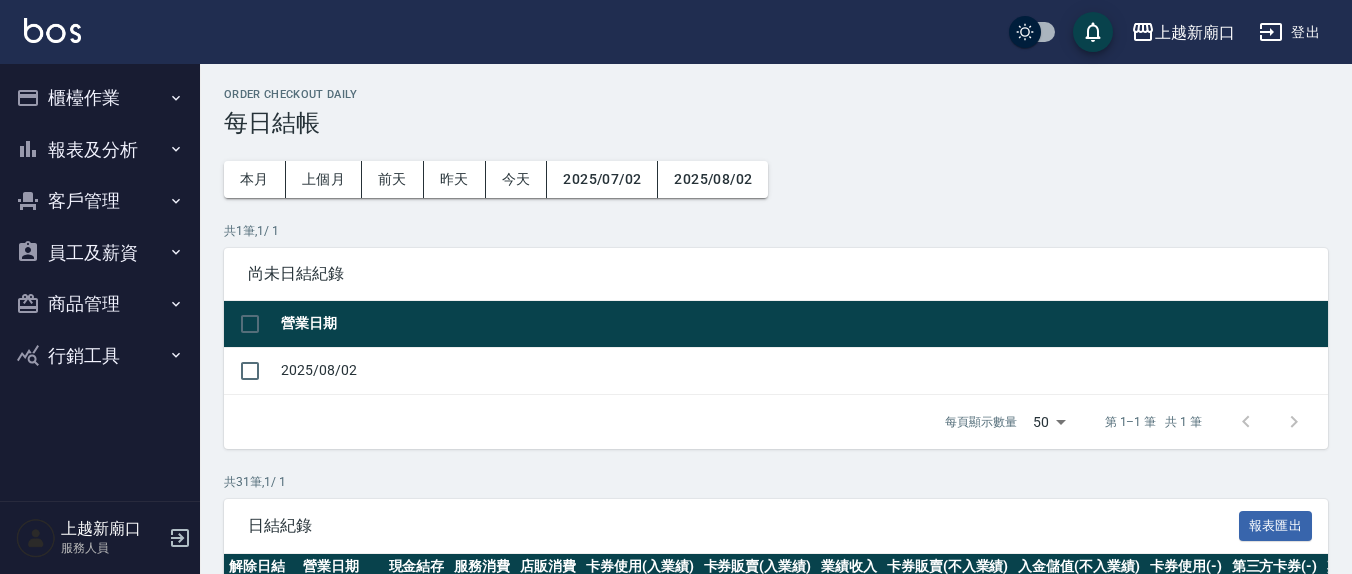 scroll, scrollTop: 0, scrollLeft: 0, axis: both 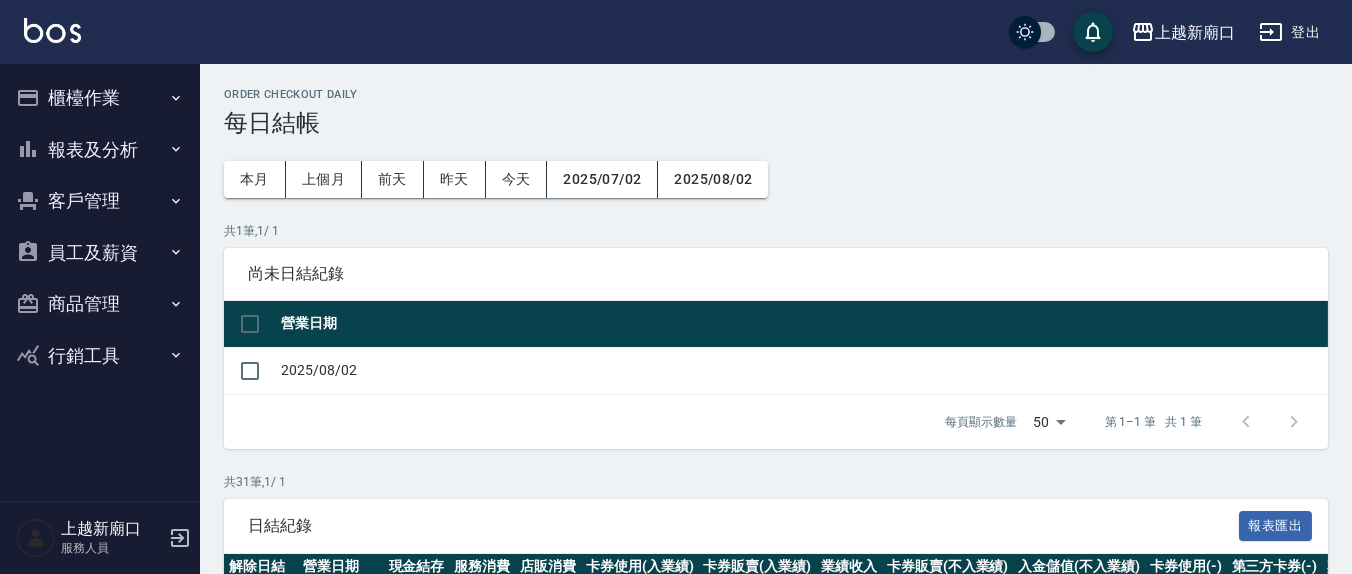 click 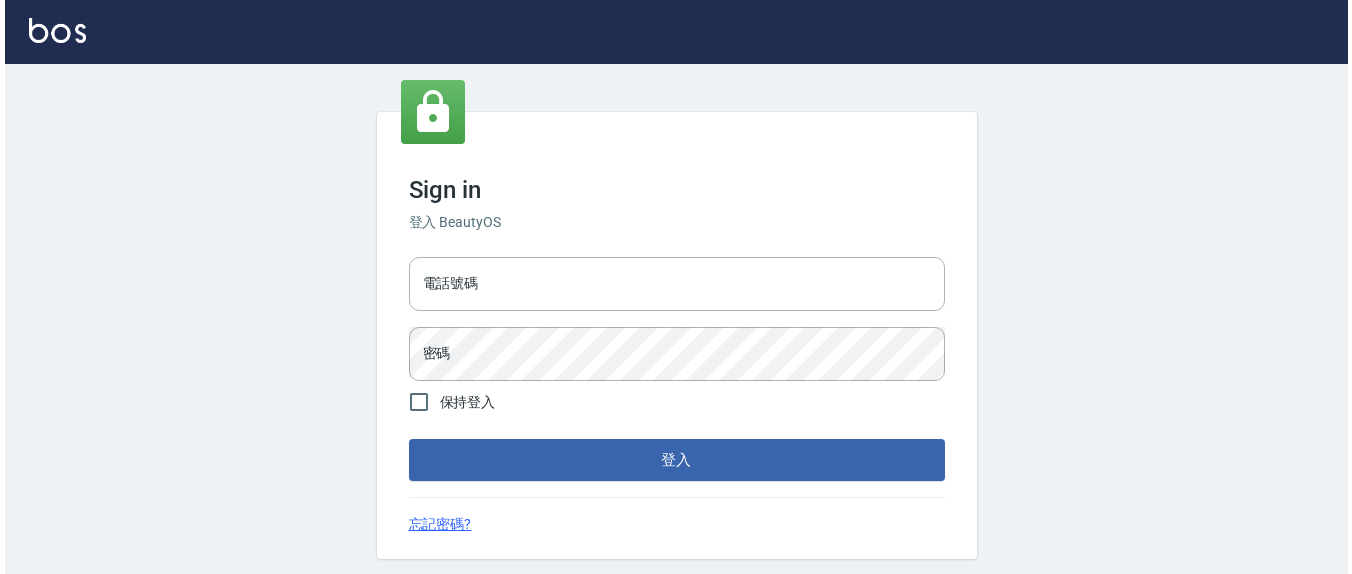 scroll, scrollTop: 0, scrollLeft: 0, axis: both 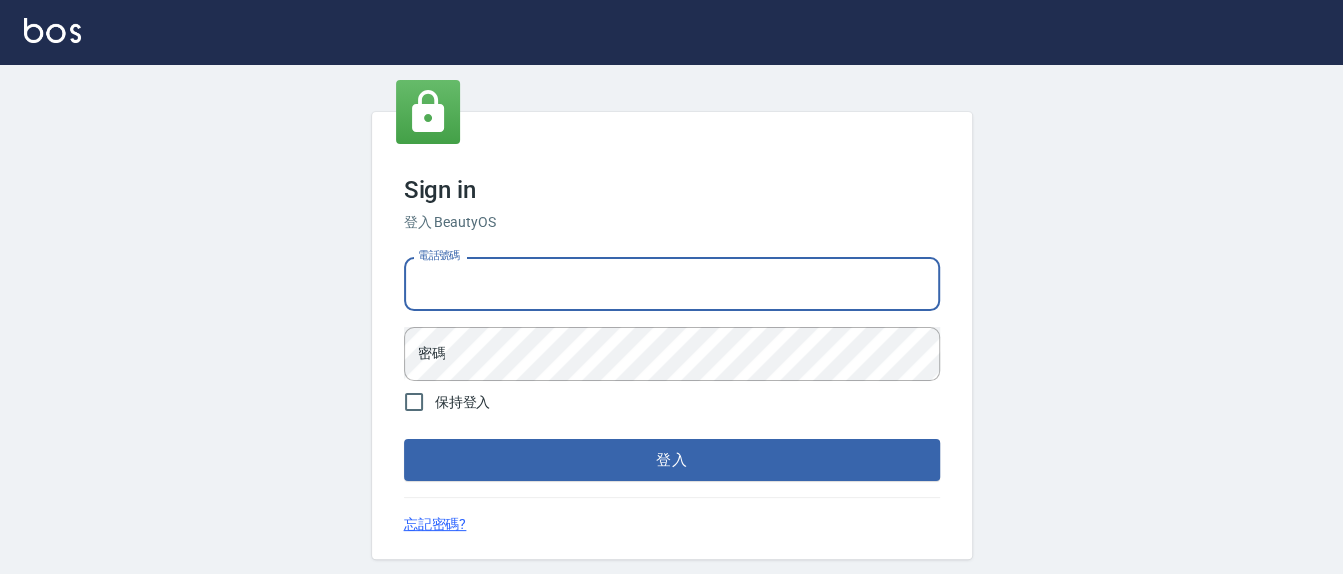 drag, startPoint x: 522, startPoint y: 285, endPoint x: 529, endPoint y: 293, distance: 10.630146 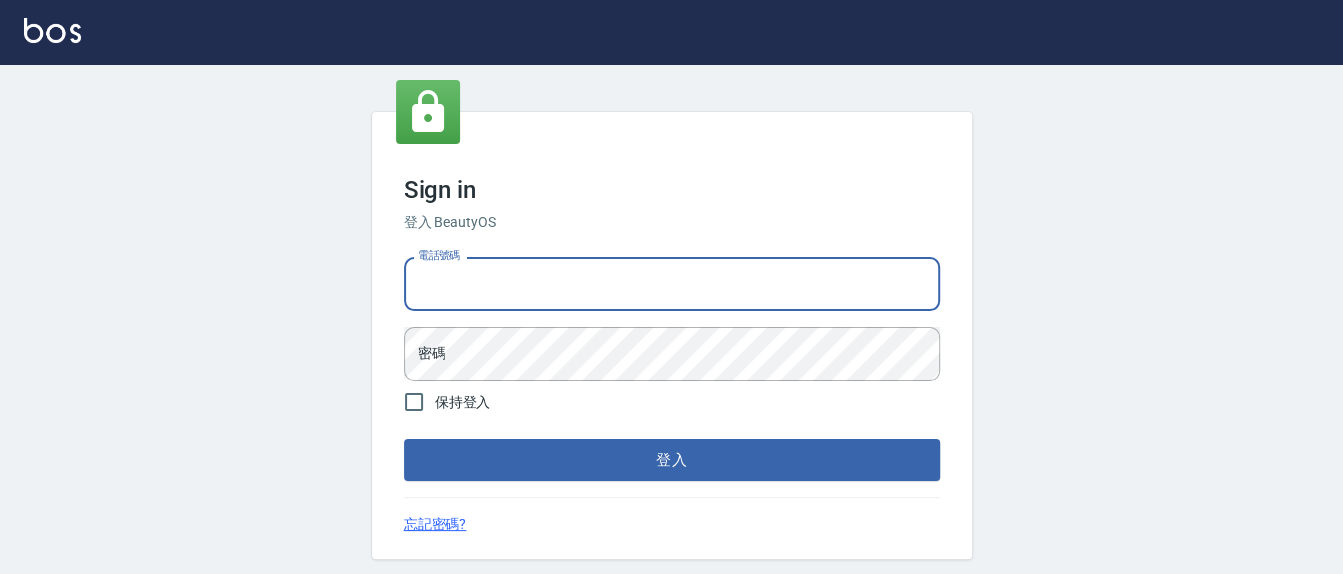 type on "0926965269" 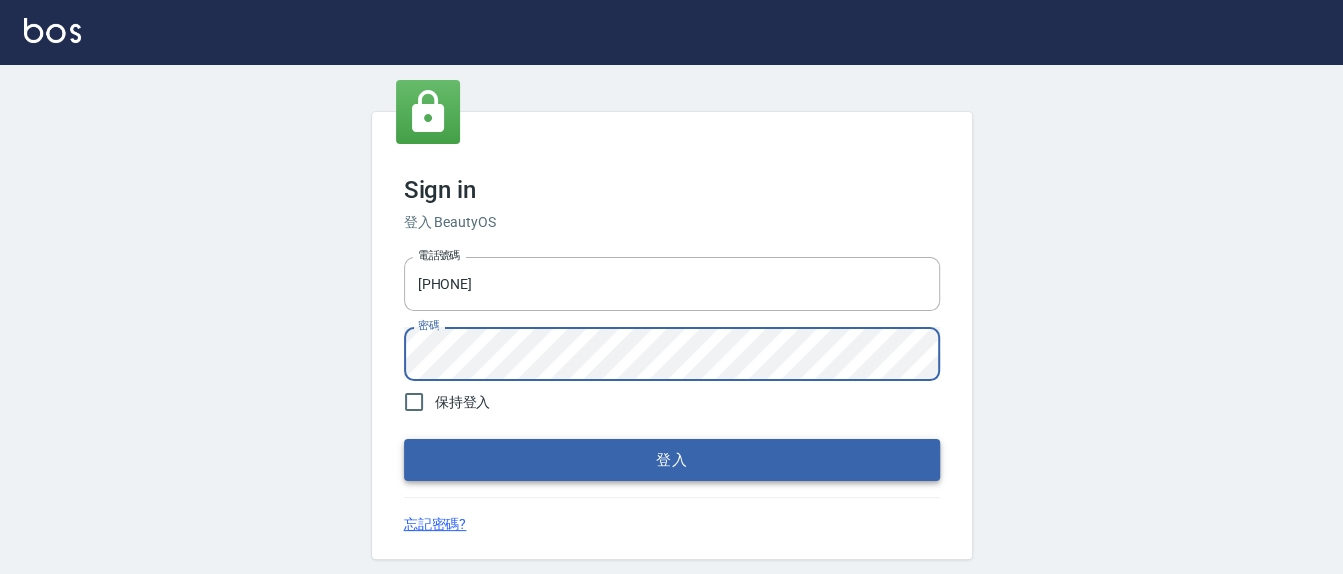 click on "登入" at bounding box center (672, 460) 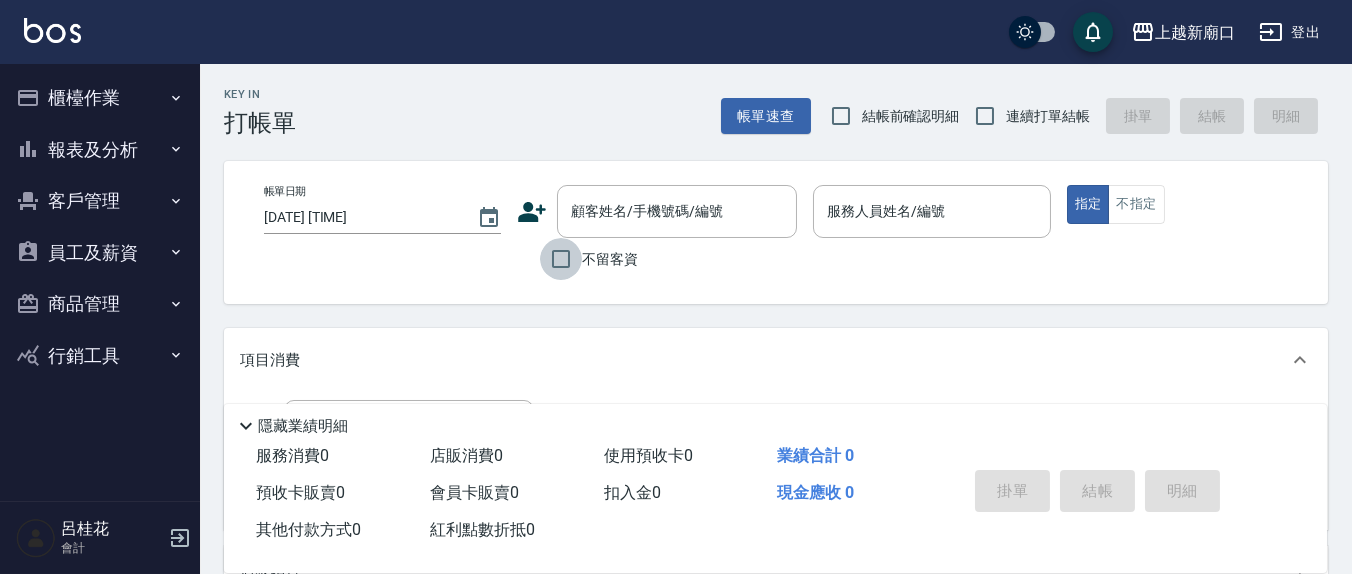 click on "不留客資" at bounding box center [561, 259] 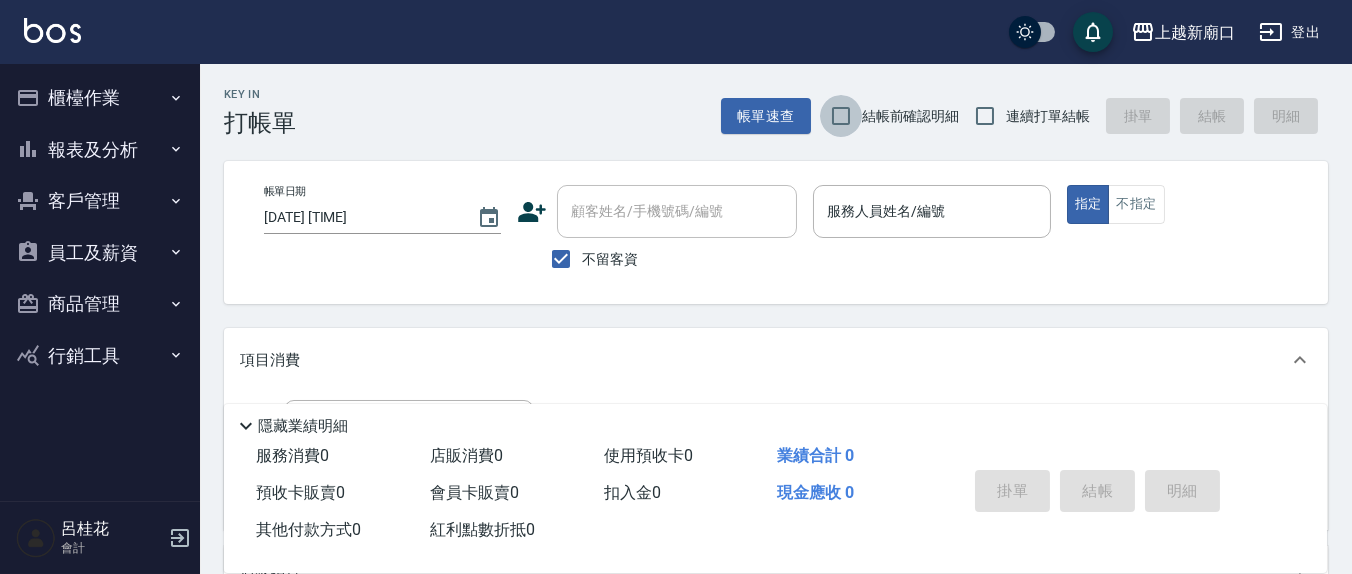 click on "結帳前確認明細" at bounding box center [841, 116] 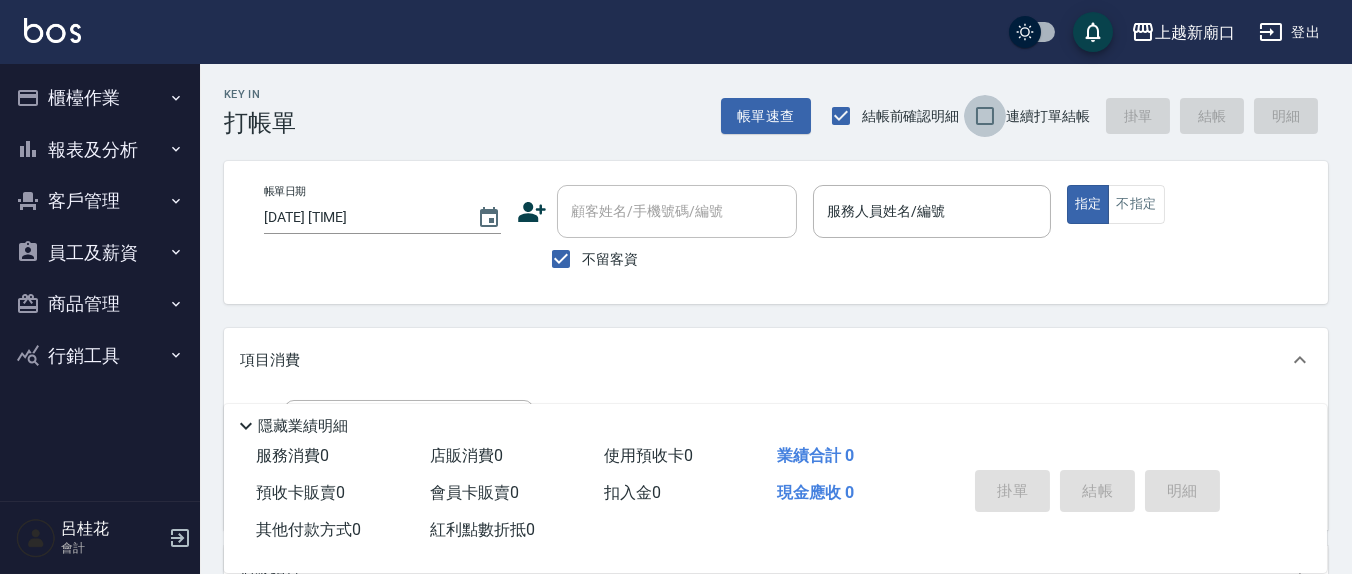 click on "連續打單結帳" at bounding box center [985, 116] 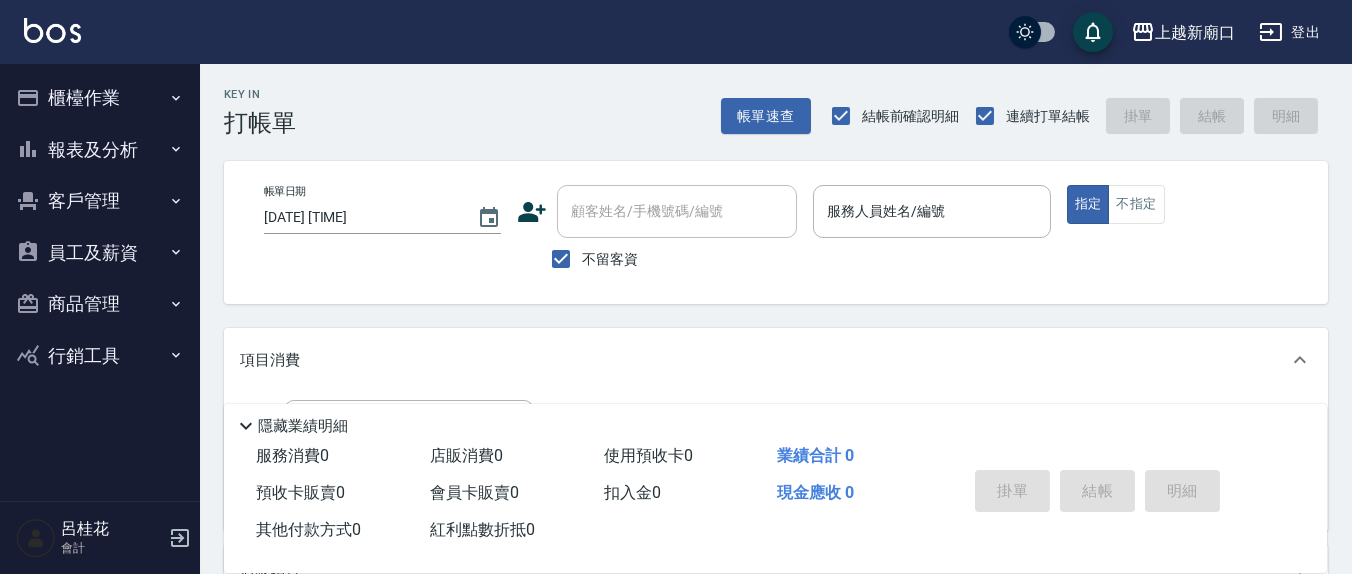 click on "員工及薪資" at bounding box center [100, 253] 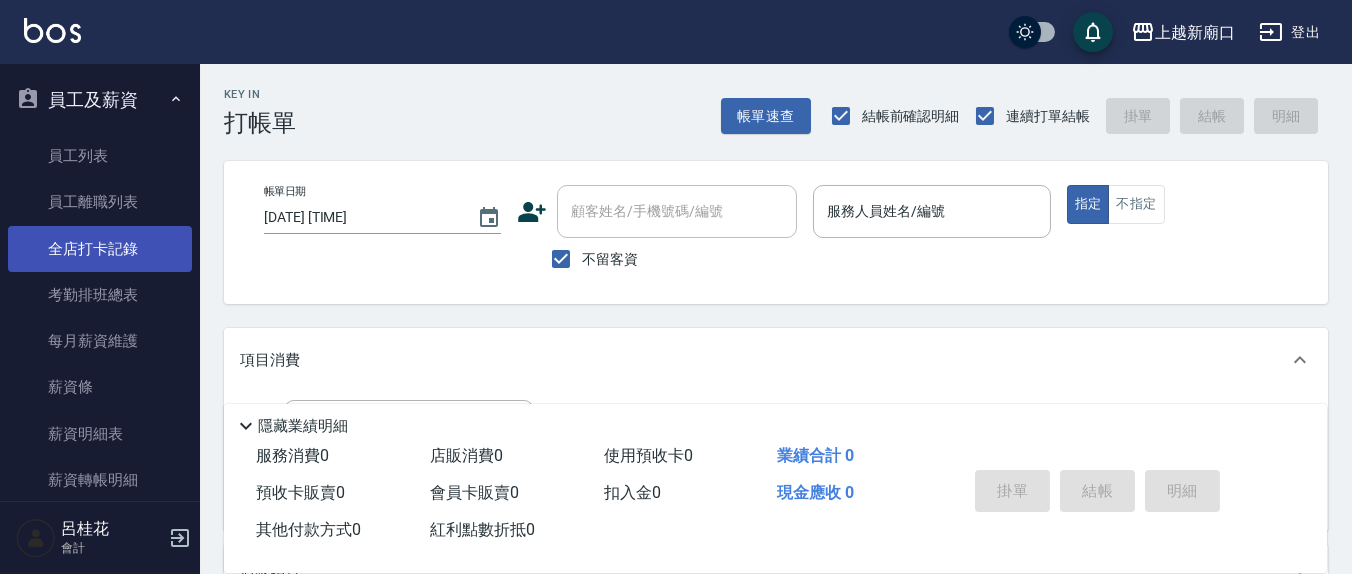 scroll, scrollTop: 208, scrollLeft: 0, axis: vertical 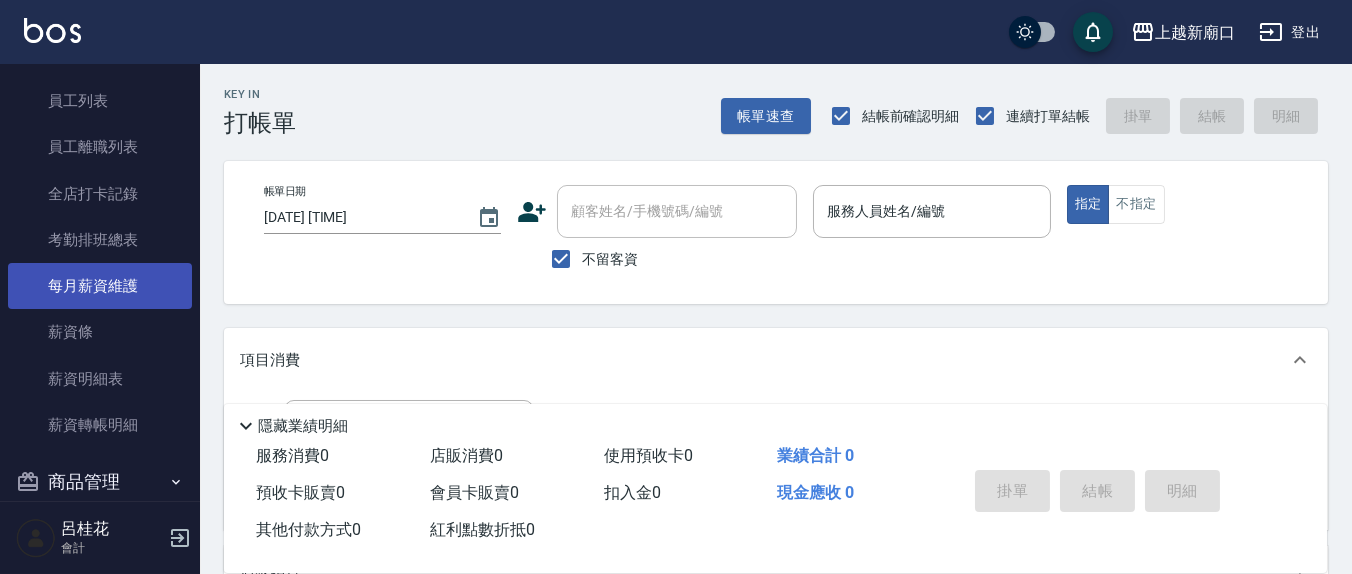 click on "每月薪資維護" at bounding box center [100, 286] 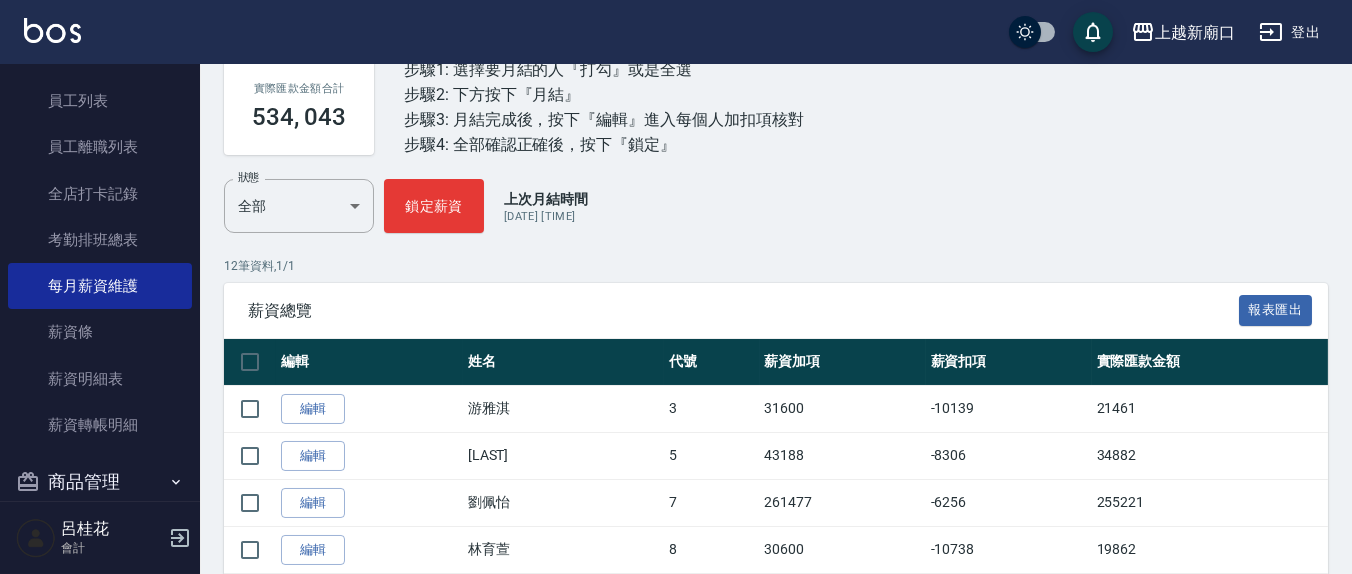 scroll, scrollTop: 208, scrollLeft: 0, axis: vertical 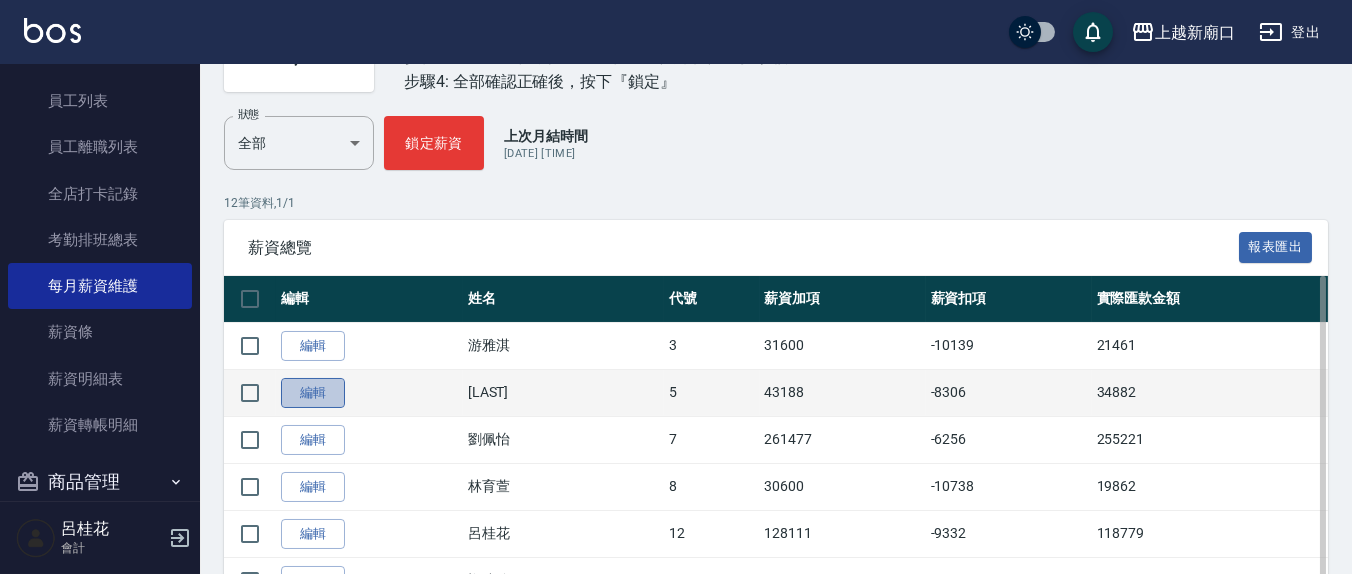 click on "編輯" at bounding box center [313, 393] 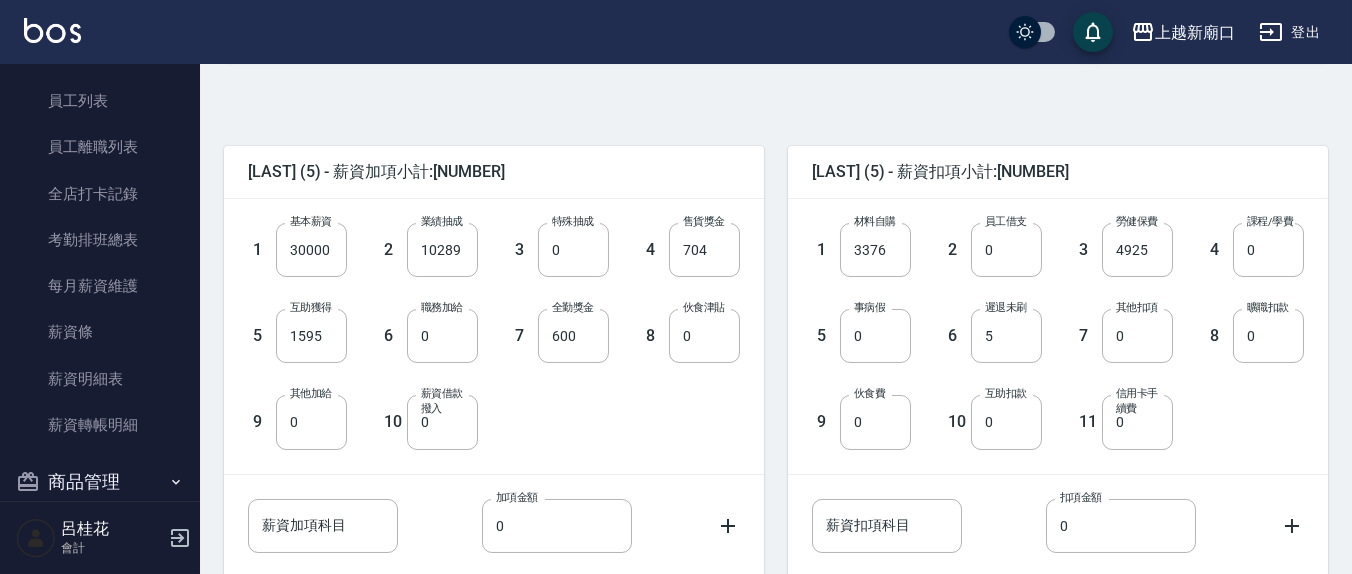 scroll, scrollTop: 552, scrollLeft: 0, axis: vertical 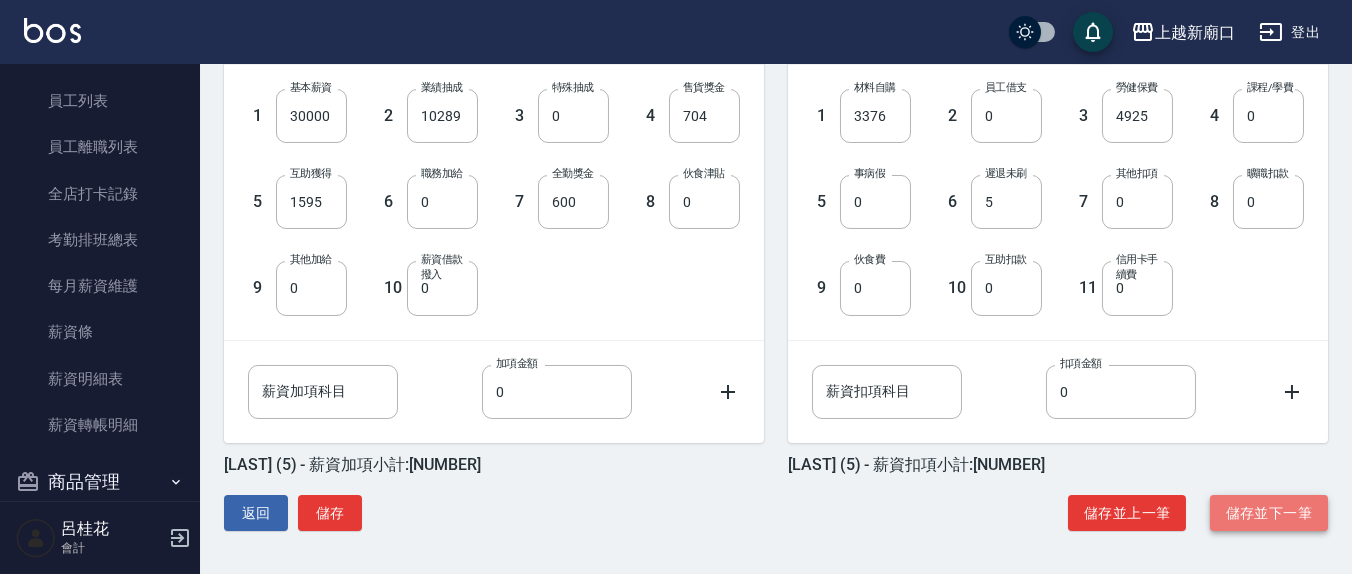 click on "儲存並下一筆" at bounding box center [1269, 513] 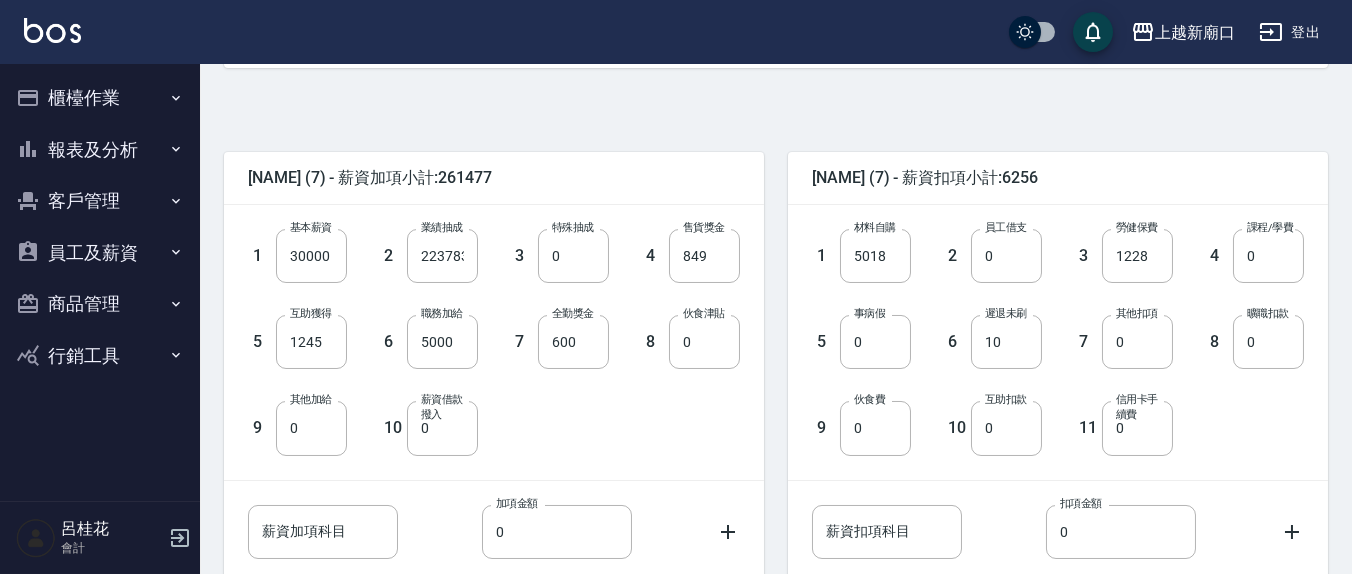 scroll, scrollTop: 416, scrollLeft: 0, axis: vertical 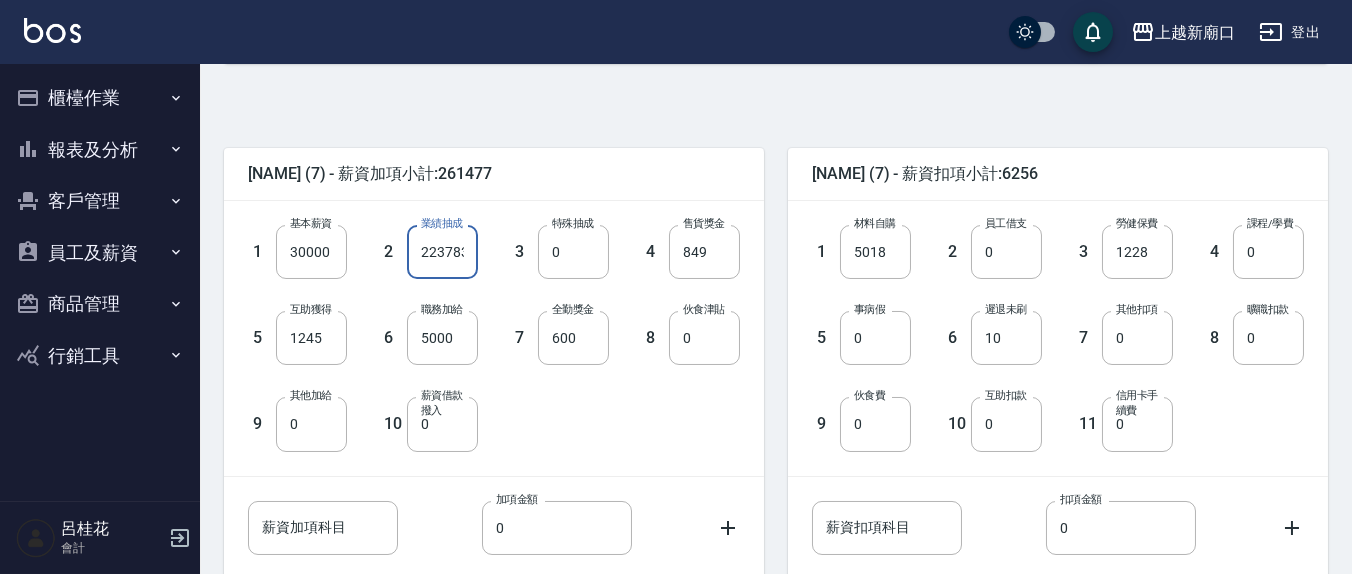 click on "223783" at bounding box center (442, 252) 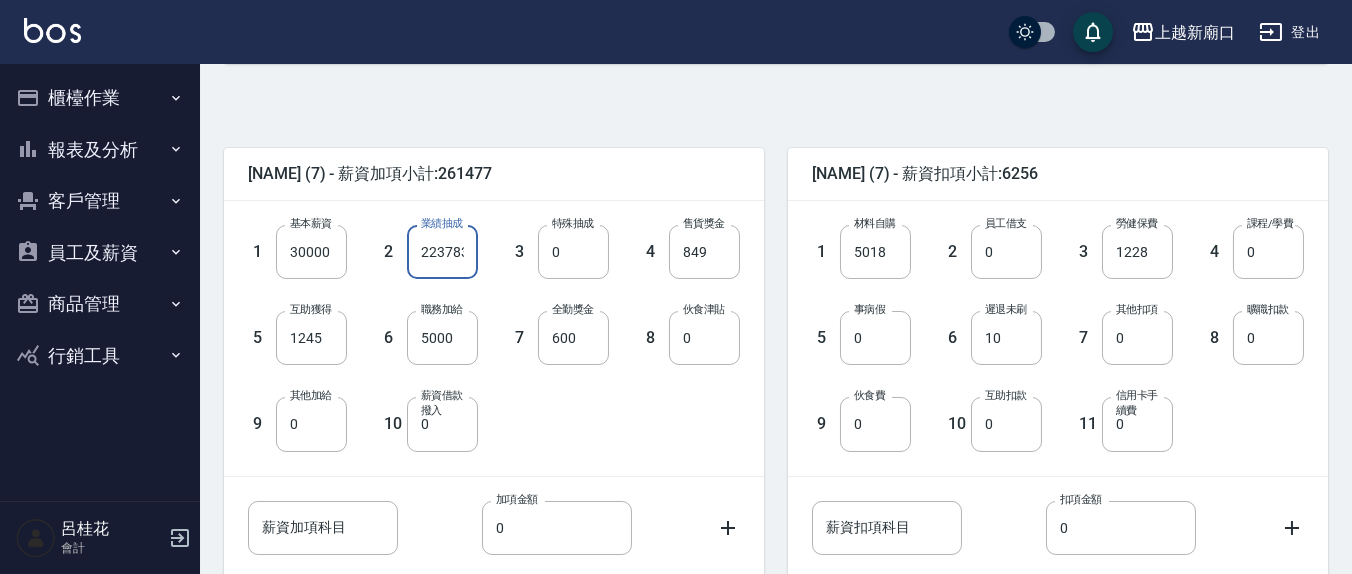 click on "223783" at bounding box center (442, 252) 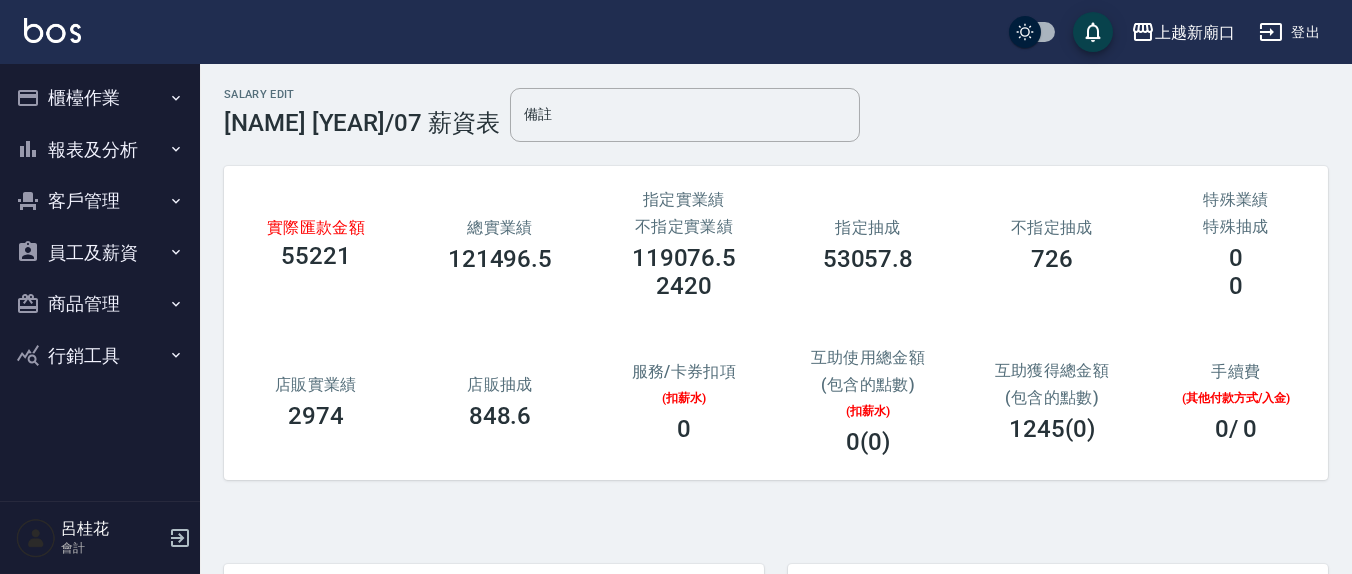 scroll, scrollTop: 552, scrollLeft: 0, axis: vertical 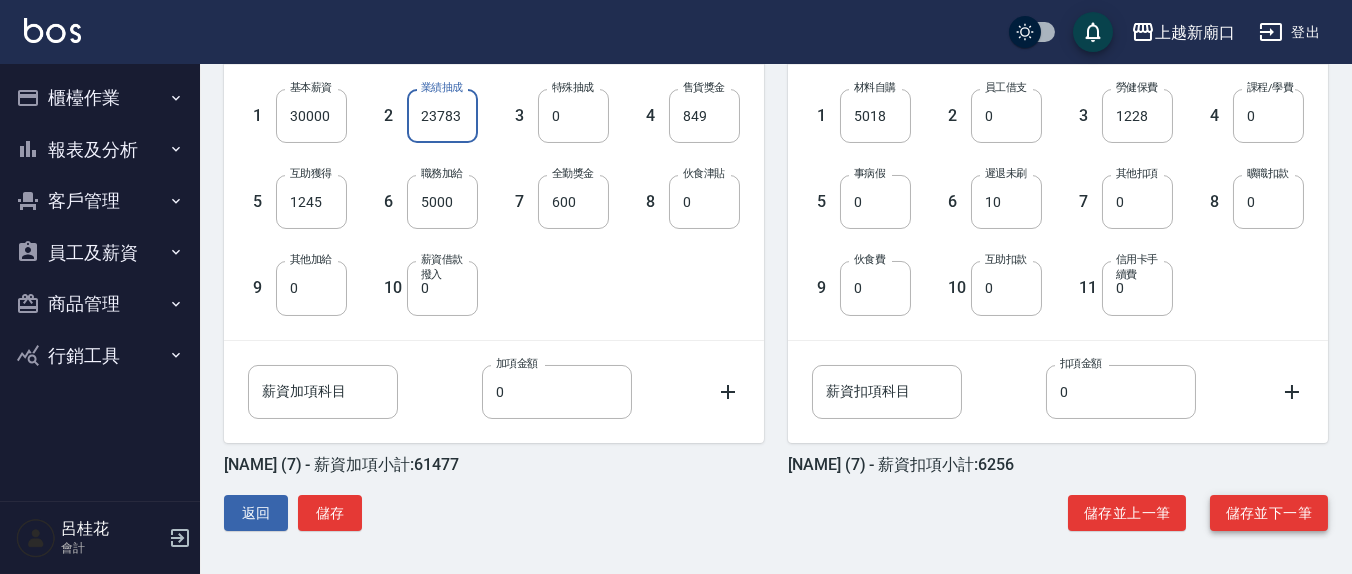 type on "23783" 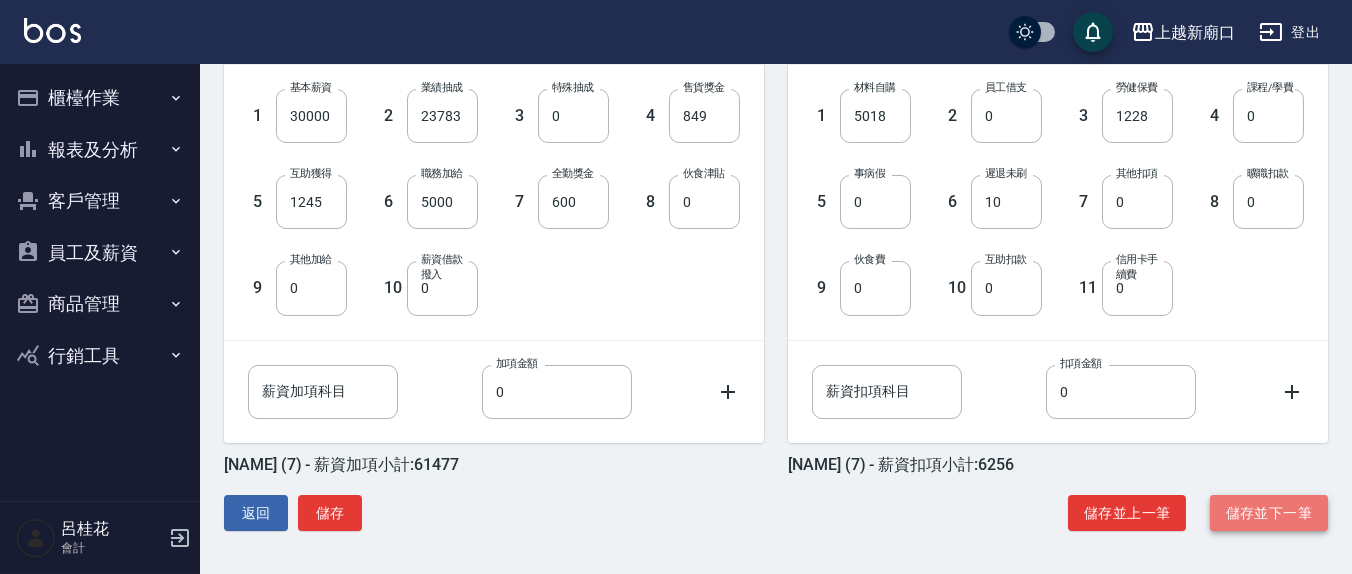 click on "儲存並下一筆" at bounding box center (1269, 513) 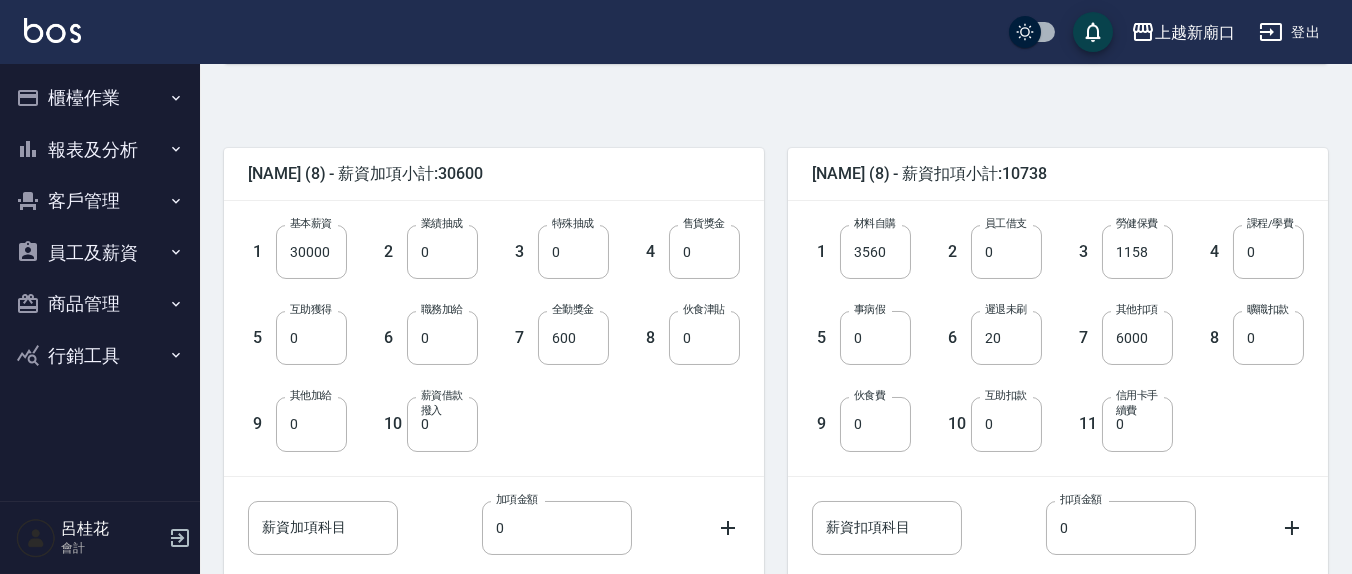 scroll, scrollTop: 552, scrollLeft: 0, axis: vertical 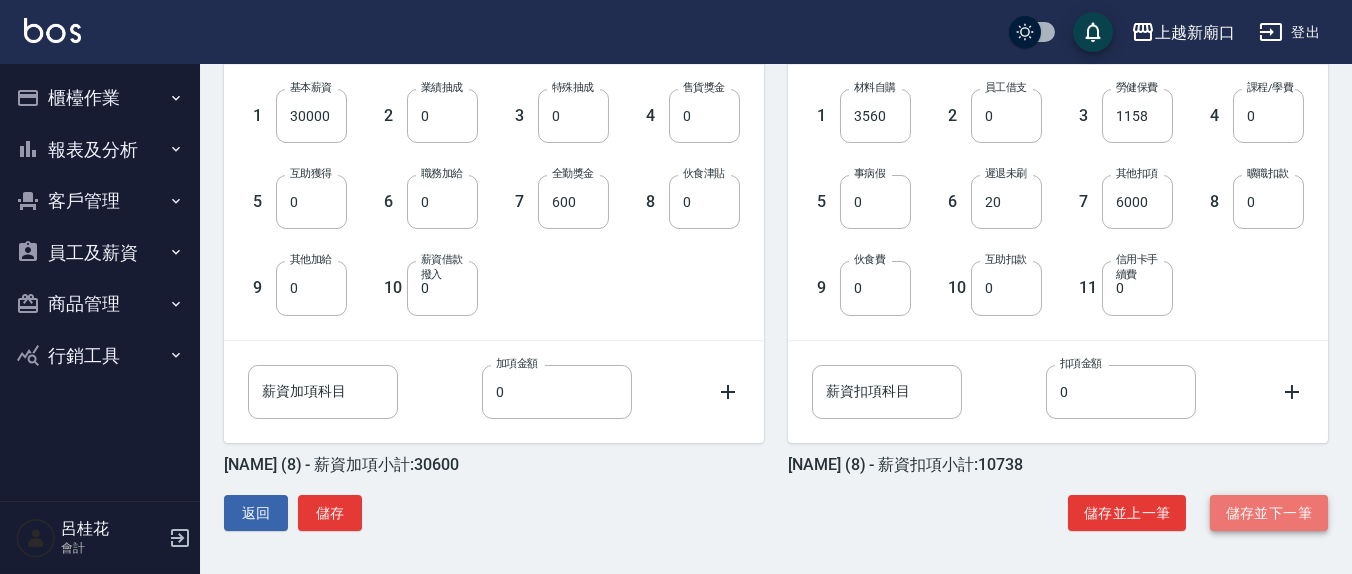 click on "儲存並下一筆" at bounding box center (1269, 513) 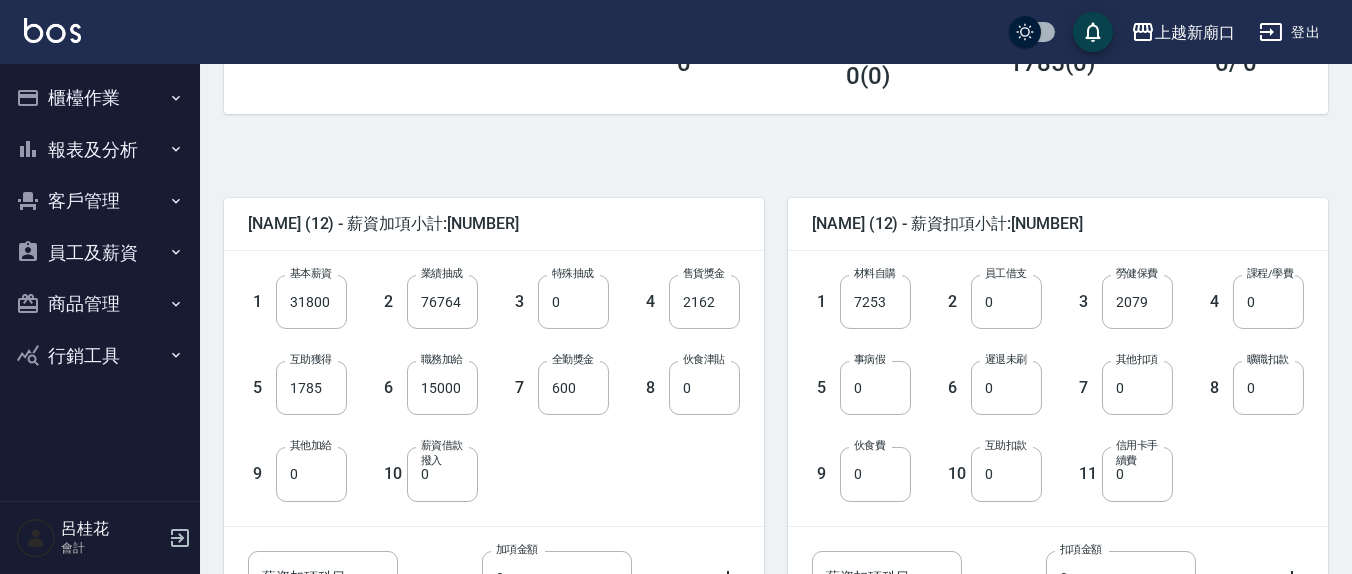 scroll, scrollTop: 416, scrollLeft: 0, axis: vertical 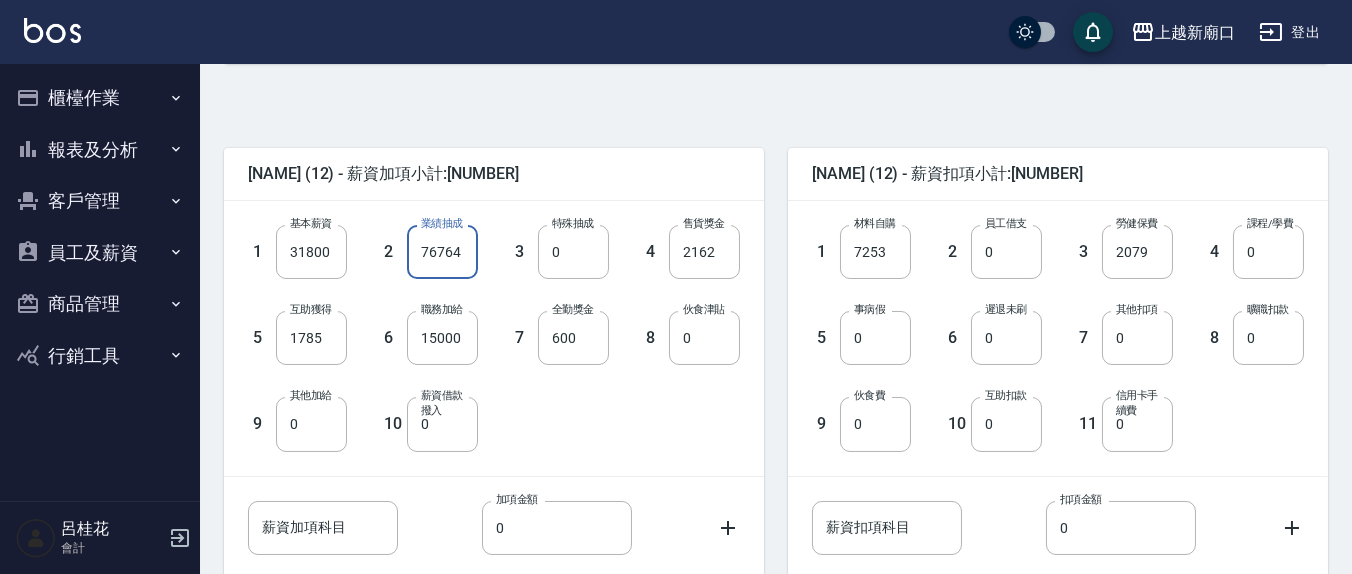 click on "76764" at bounding box center (442, 252) 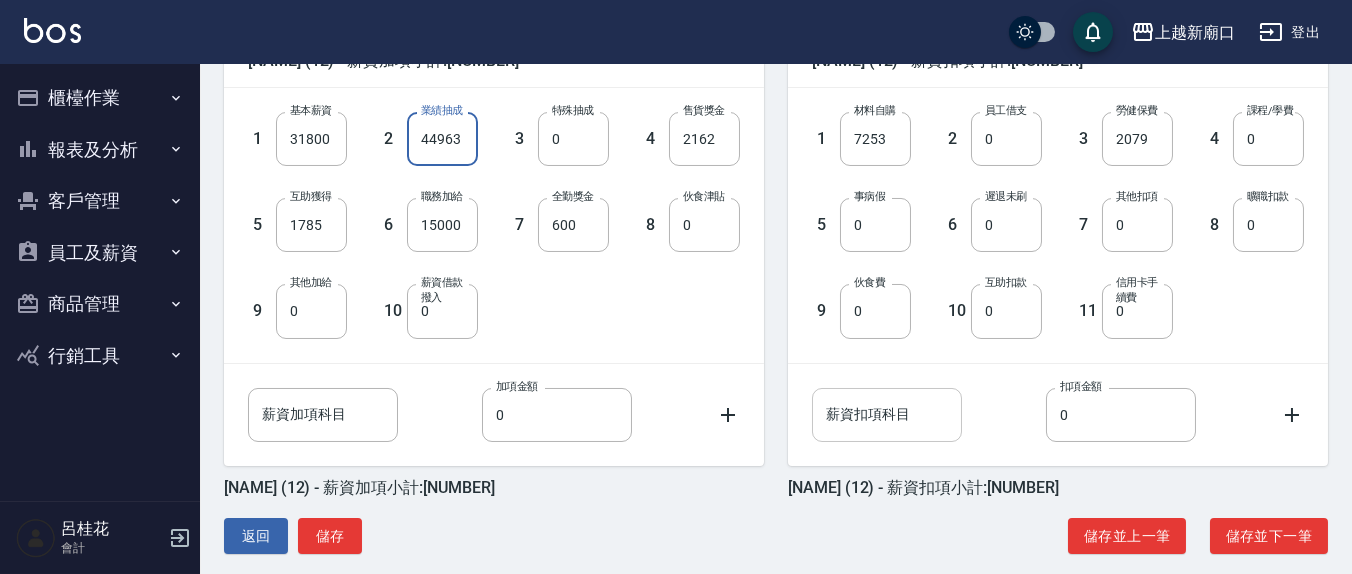 scroll, scrollTop: 552, scrollLeft: 0, axis: vertical 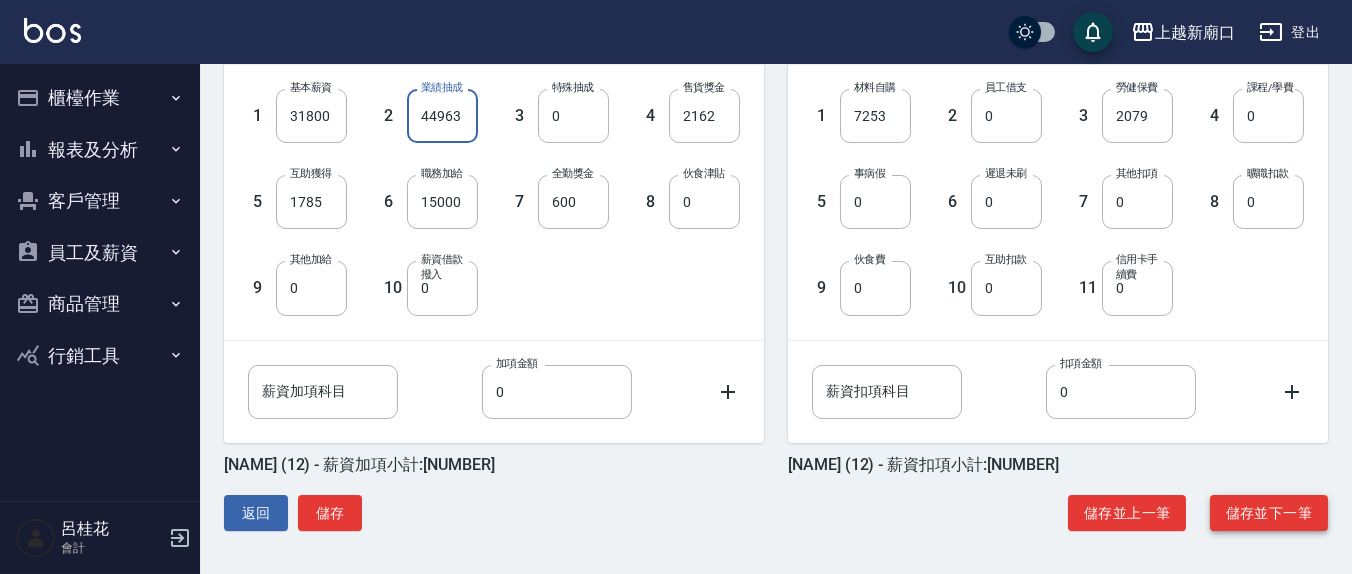 type on "44963" 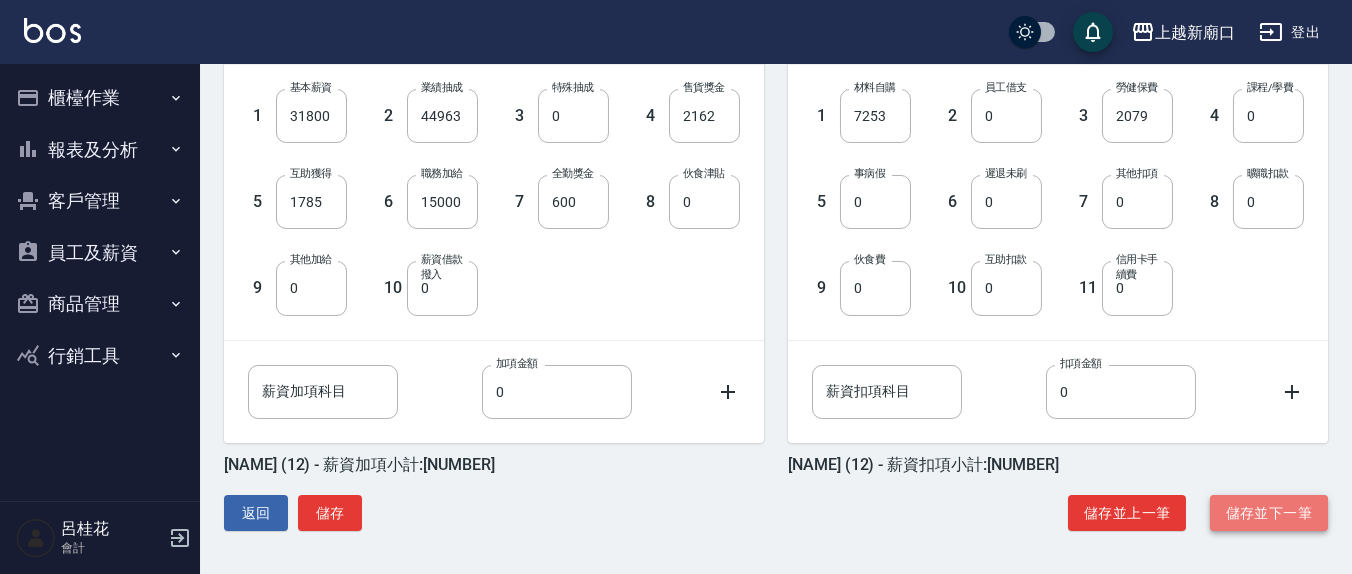 click on "儲存並下一筆" at bounding box center [1269, 513] 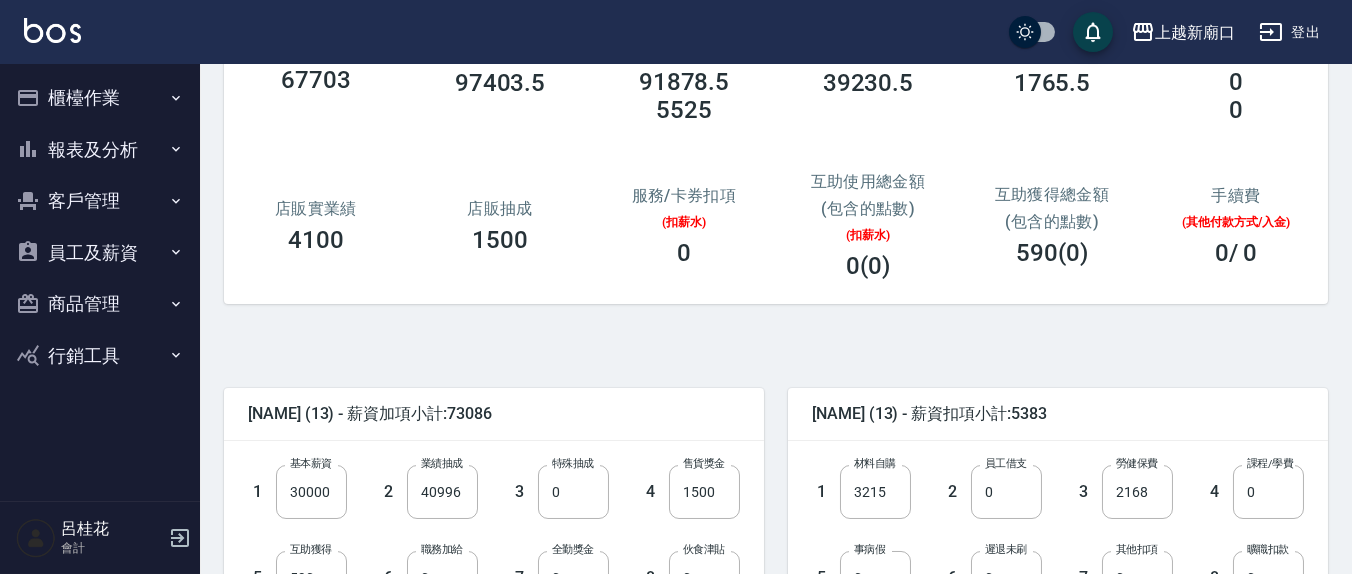 scroll, scrollTop: 208, scrollLeft: 0, axis: vertical 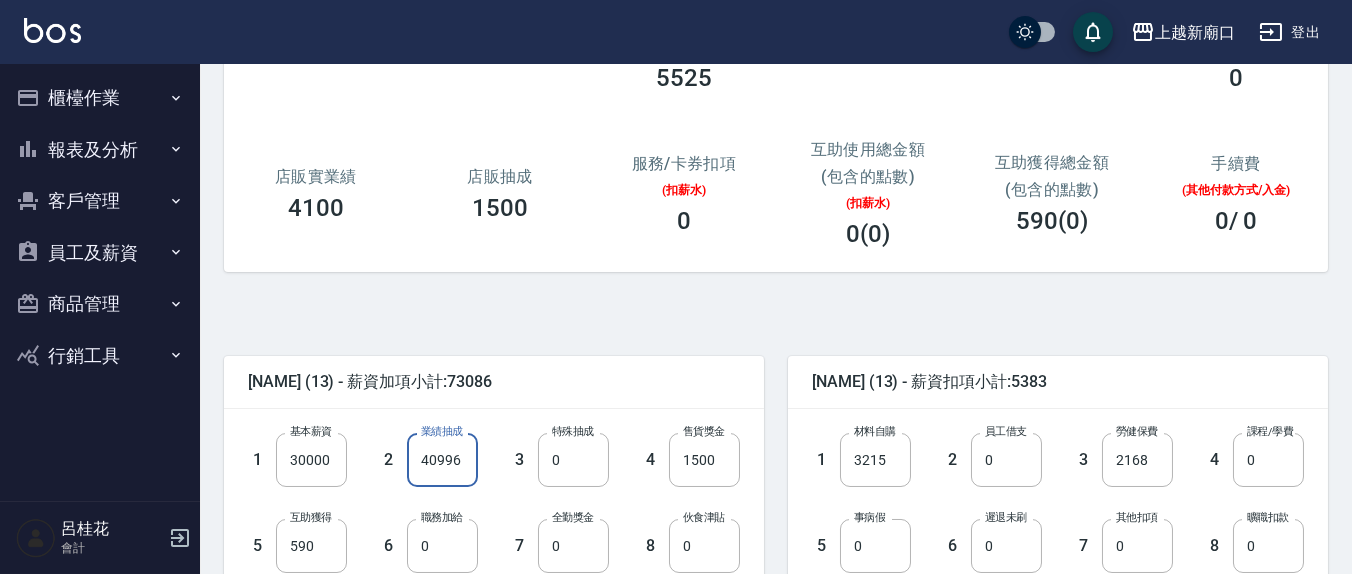 click on "40996" at bounding box center (442, 460) 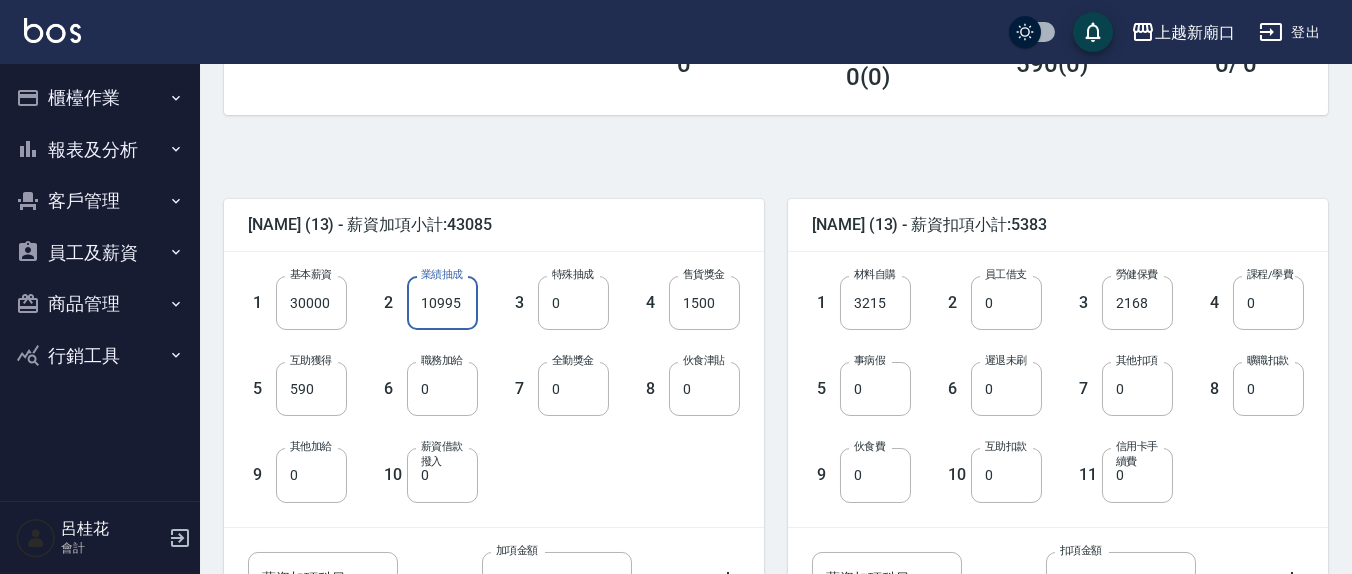 scroll, scrollTop: 416, scrollLeft: 0, axis: vertical 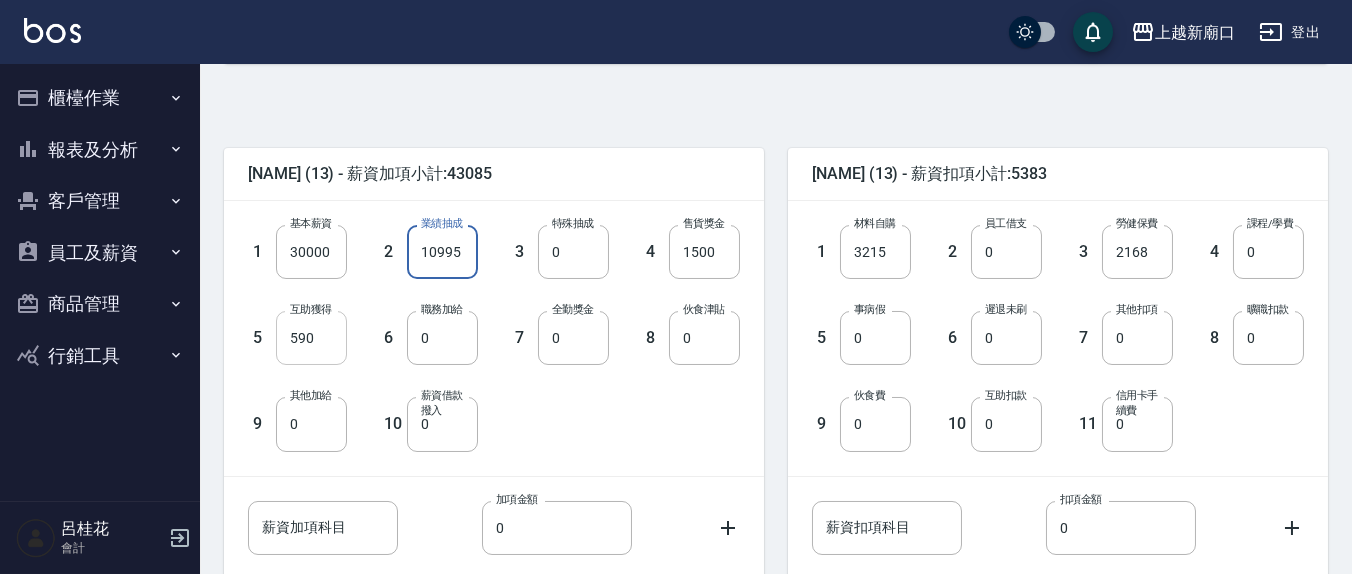 type on "10995" 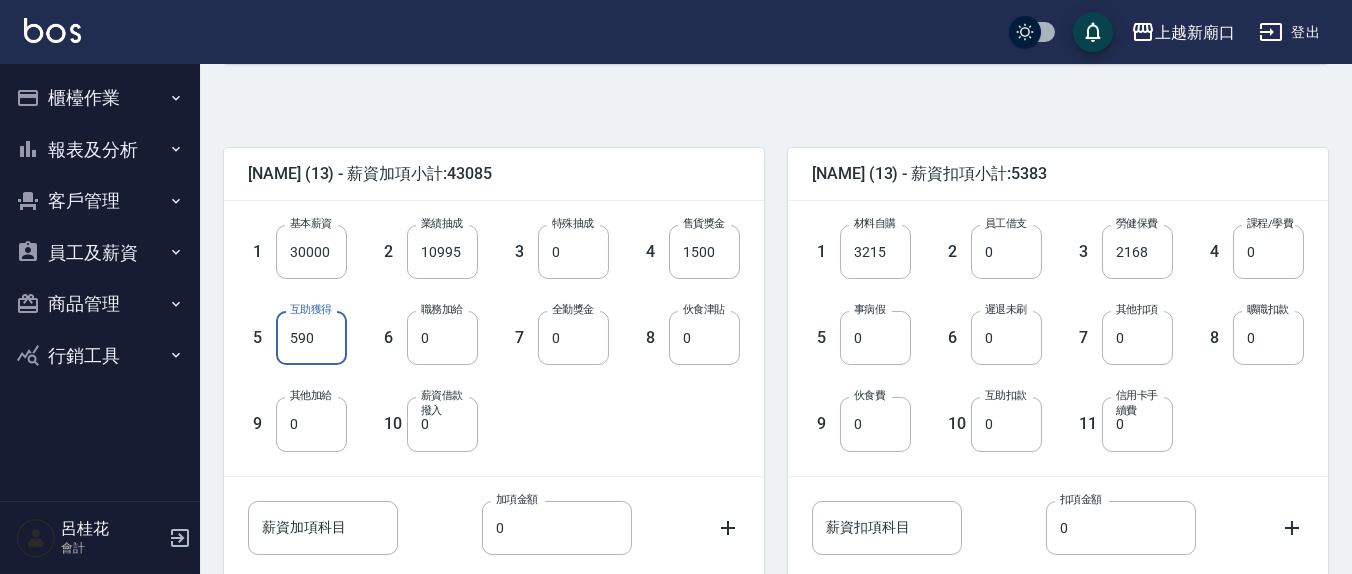 click on "590" at bounding box center (311, 338) 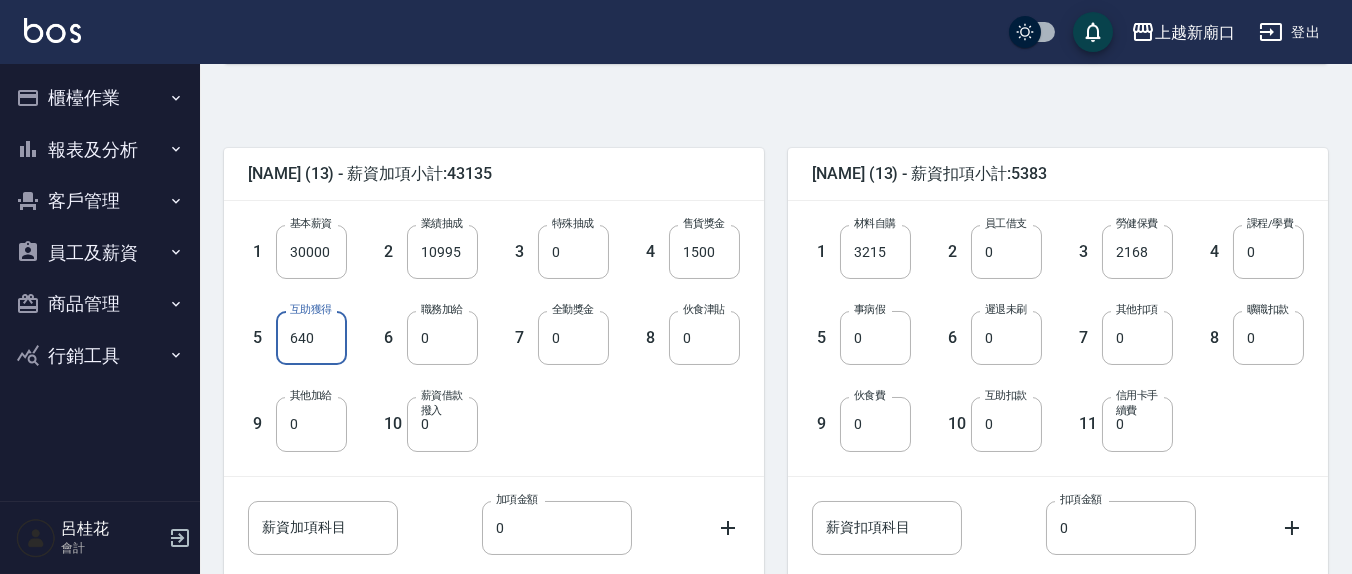 scroll, scrollTop: 552, scrollLeft: 0, axis: vertical 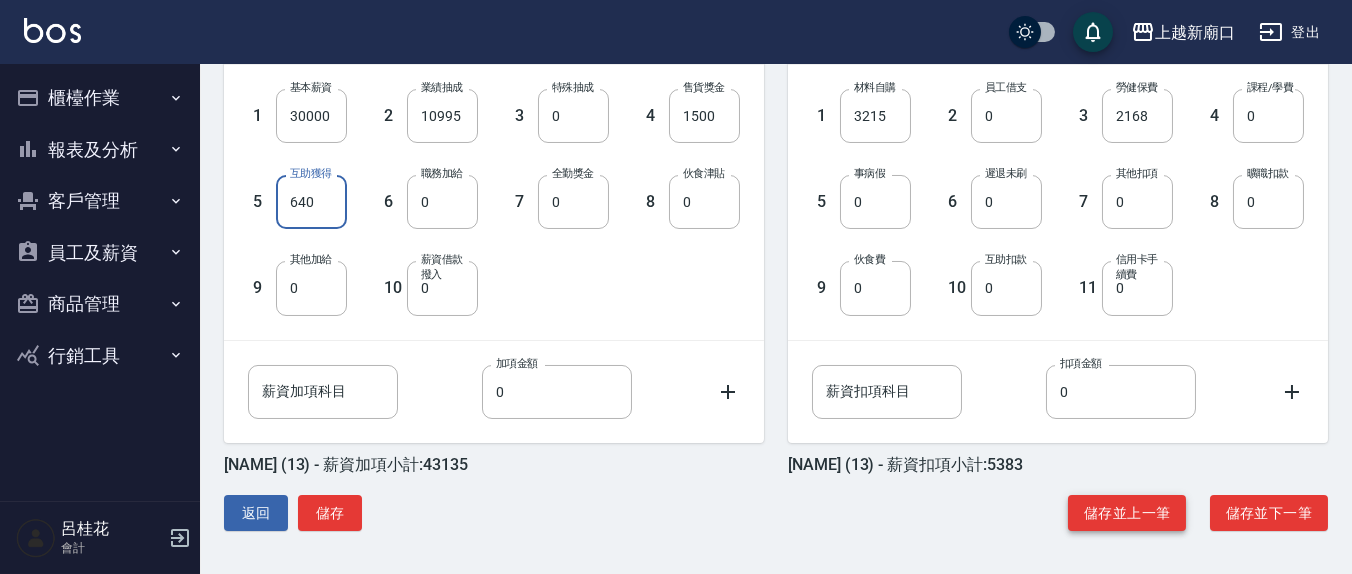 type on "640" 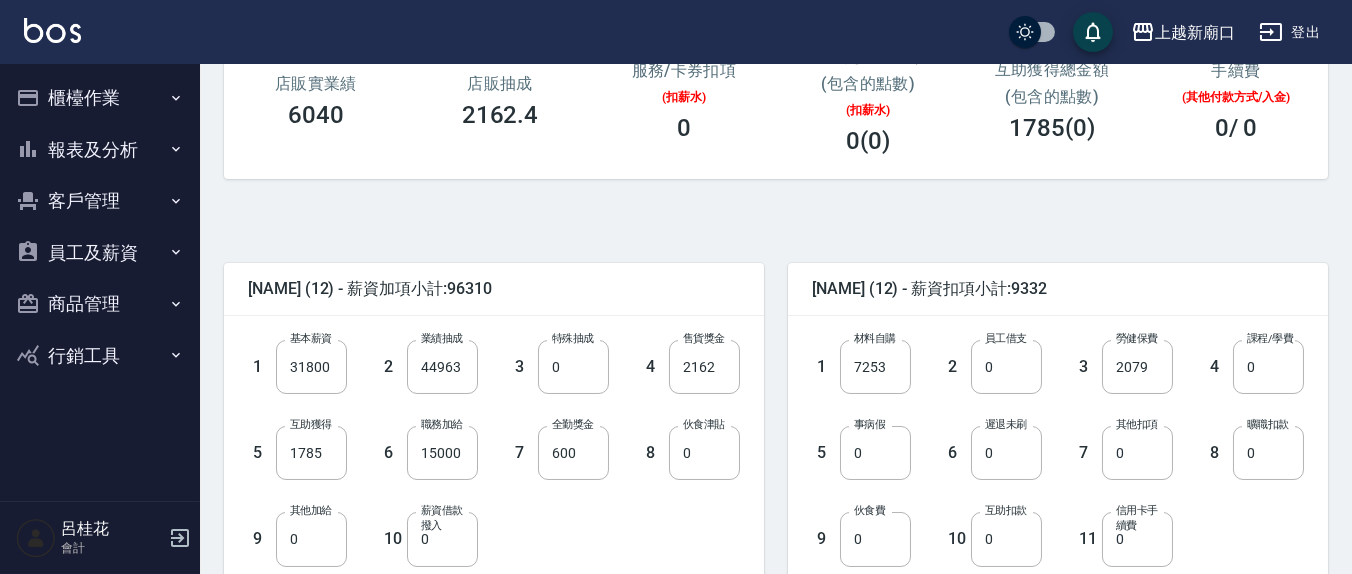 scroll, scrollTop: 416, scrollLeft: 0, axis: vertical 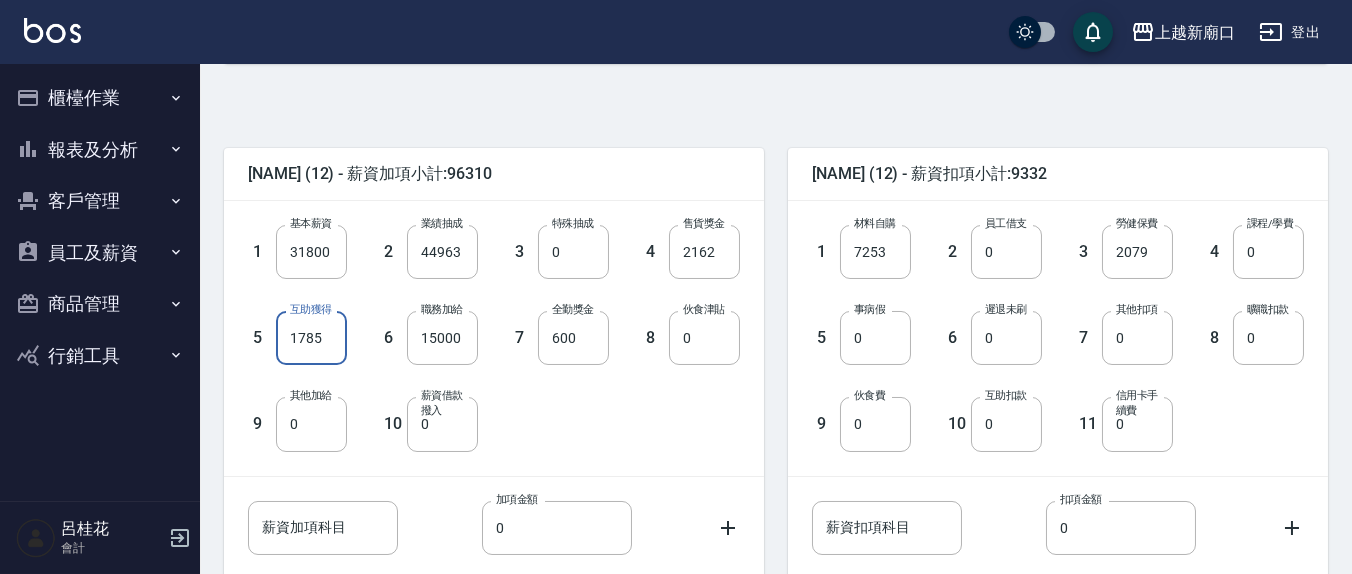 click on "1785" at bounding box center (311, 338) 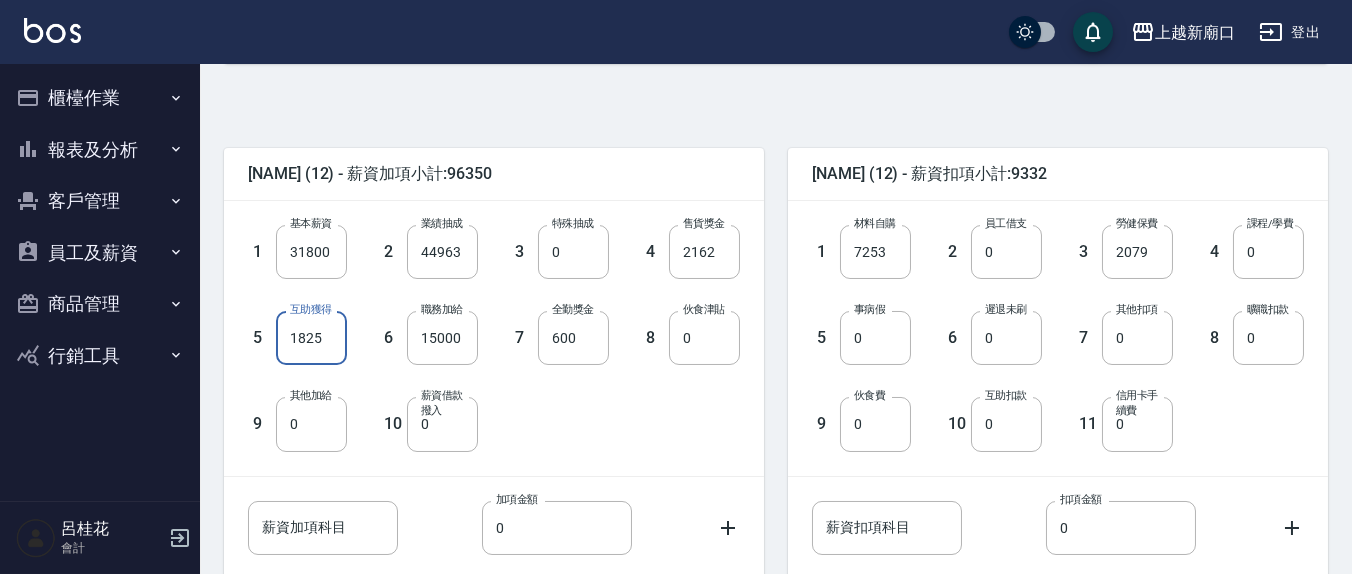 scroll, scrollTop: 552, scrollLeft: 0, axis: vertical 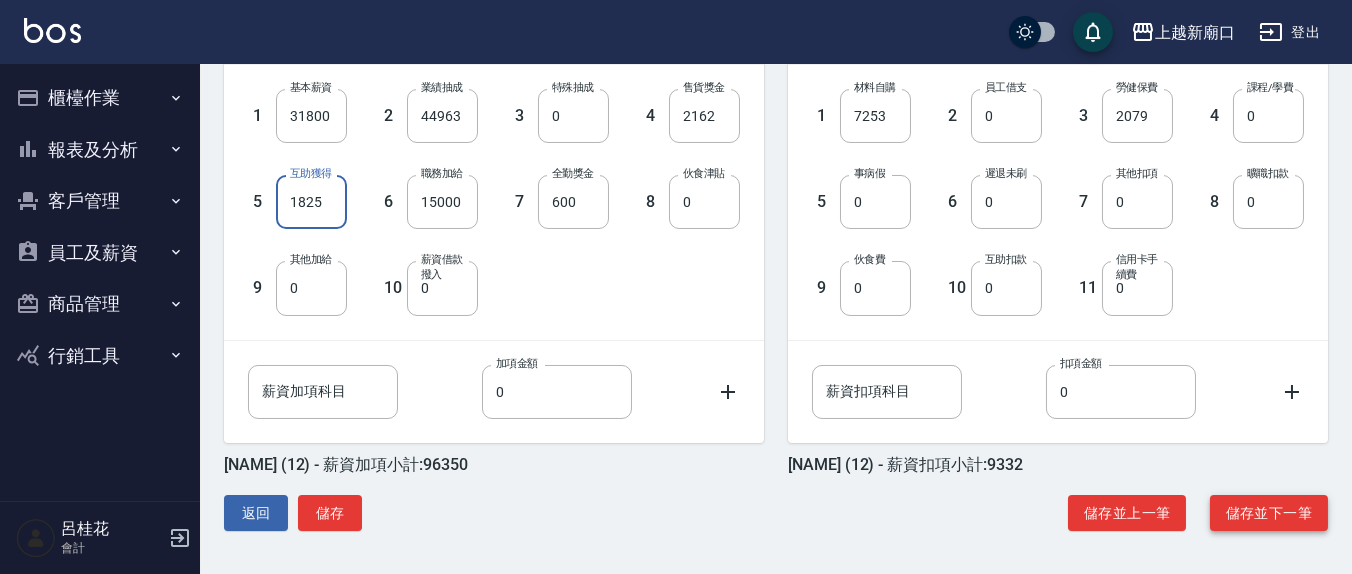 type on "1825" 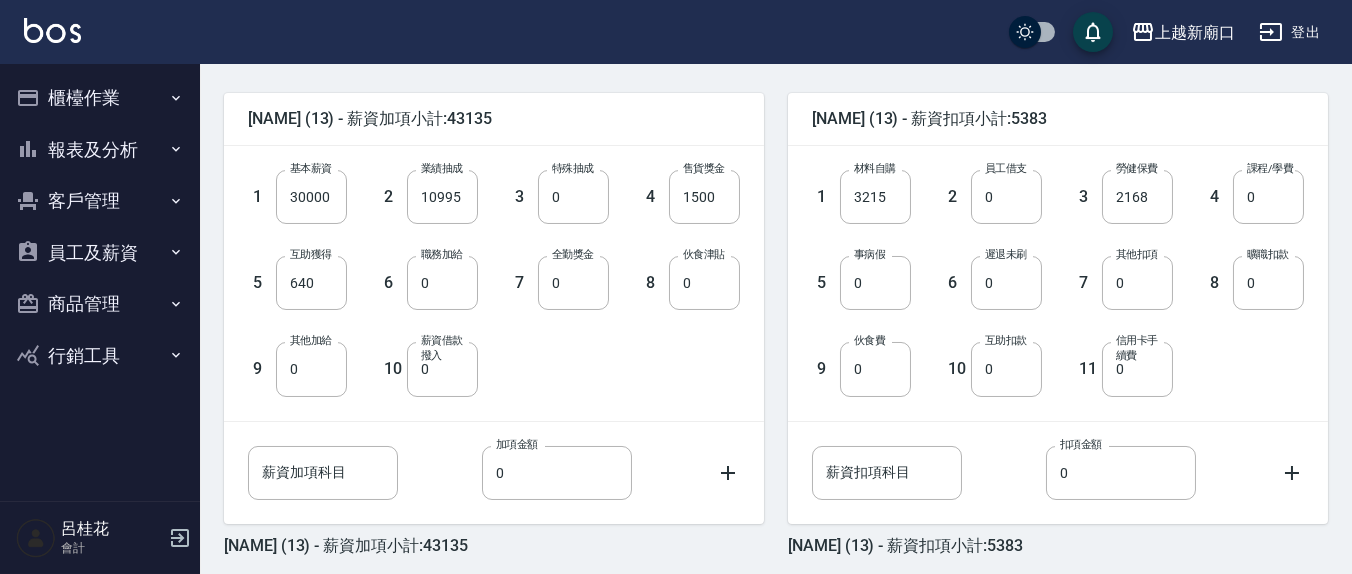 scroll, scrollTop: 552, scrollLeft: 0, axis: vertical 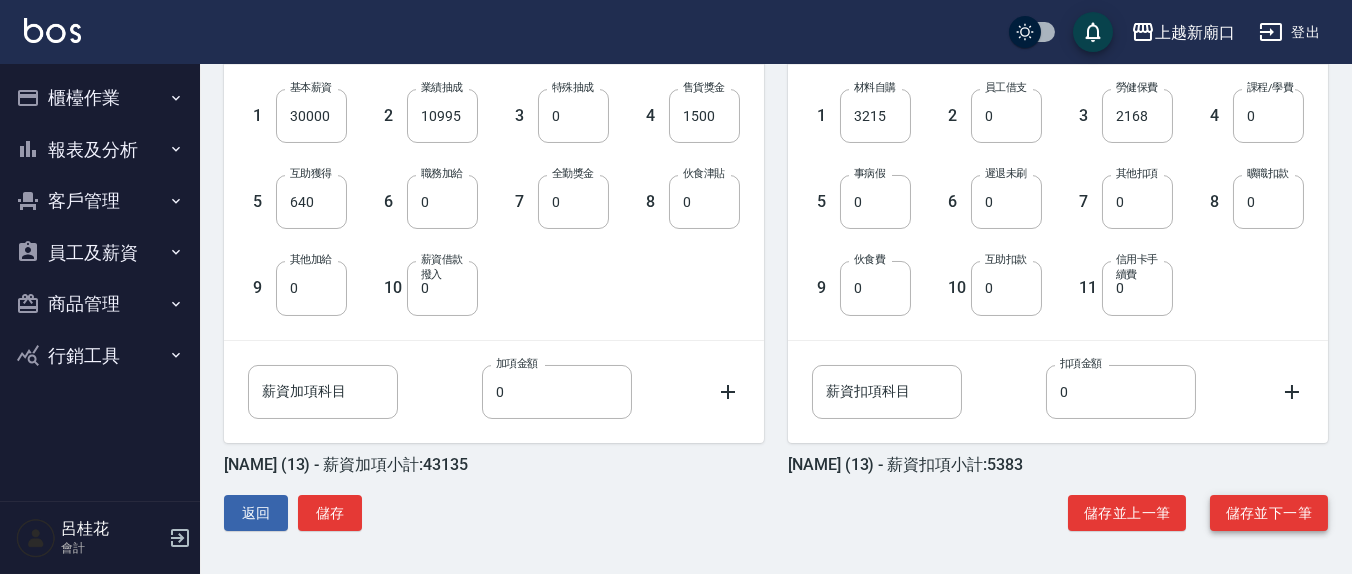 click on "儲存並下一筆" at bounding box center (1269, 513) 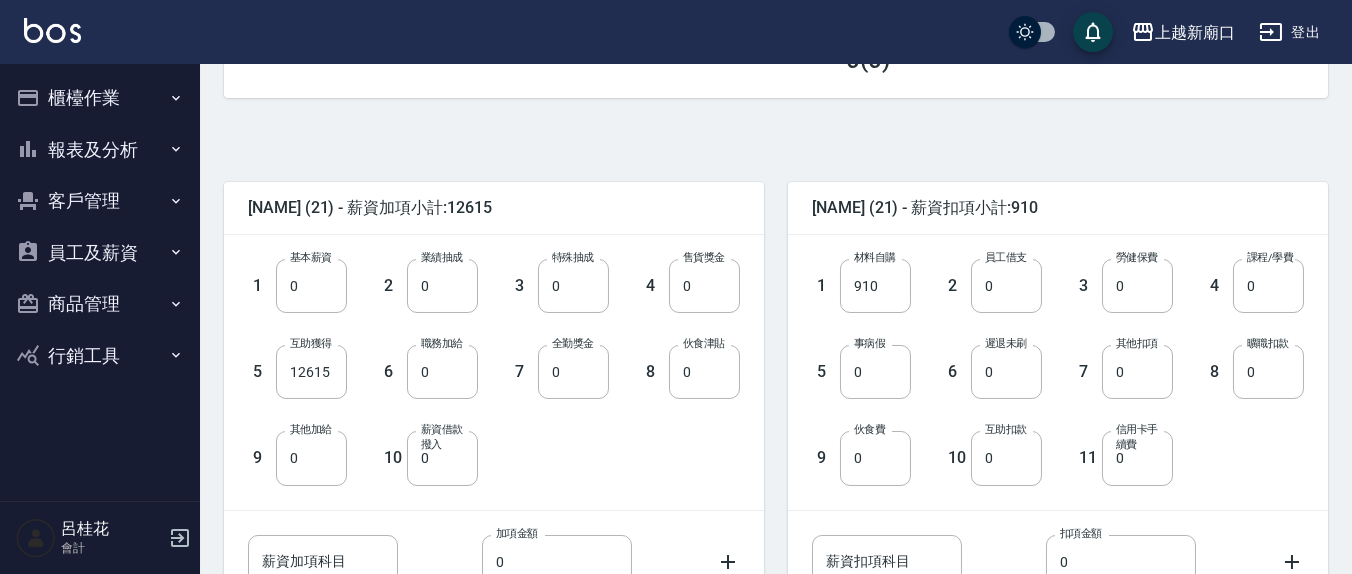 scroll, scrollTop: 416, scrollLeft: 0, axis: vertical 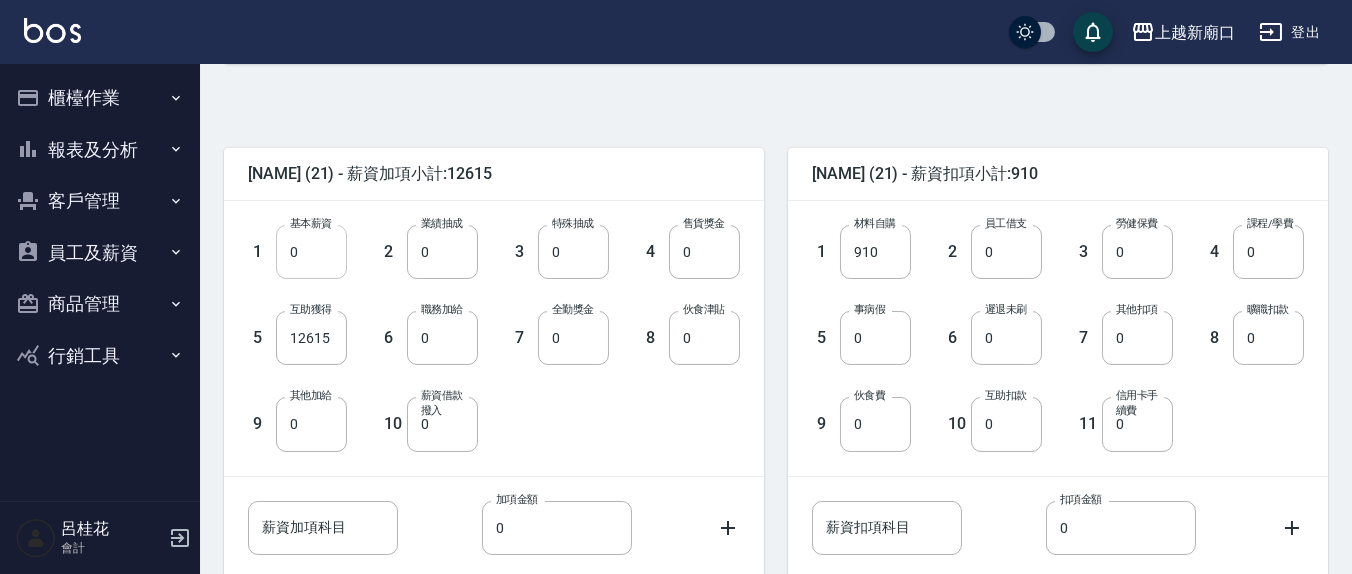 click on "0" at bounding box center [311, 252] 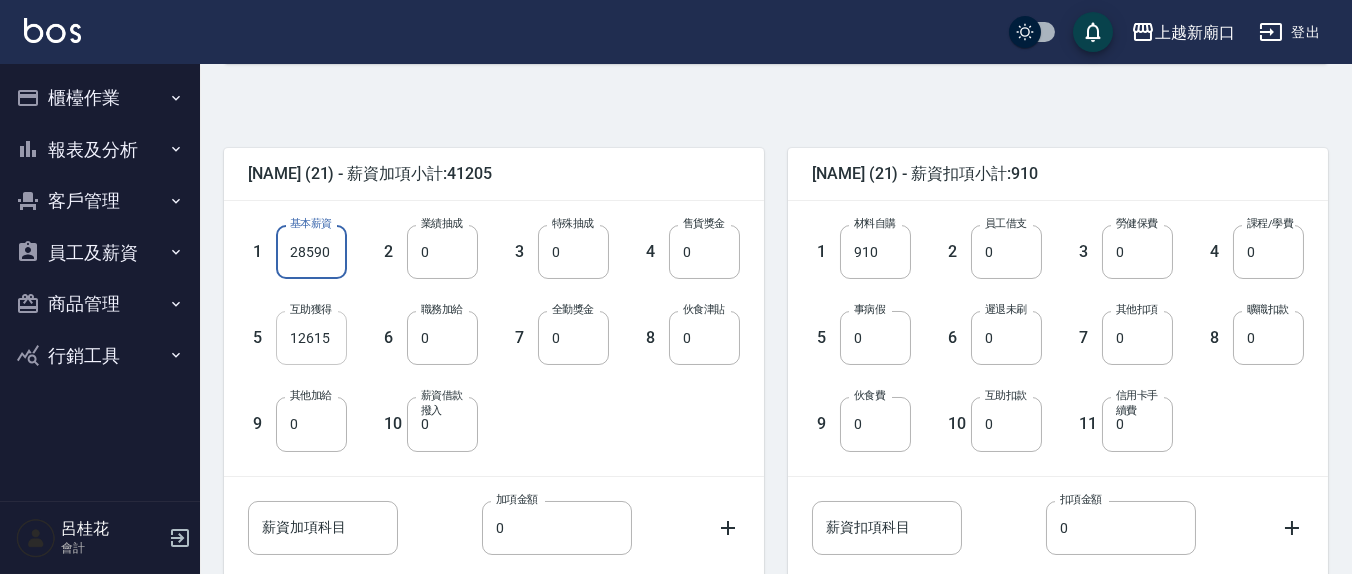 type on "28590" 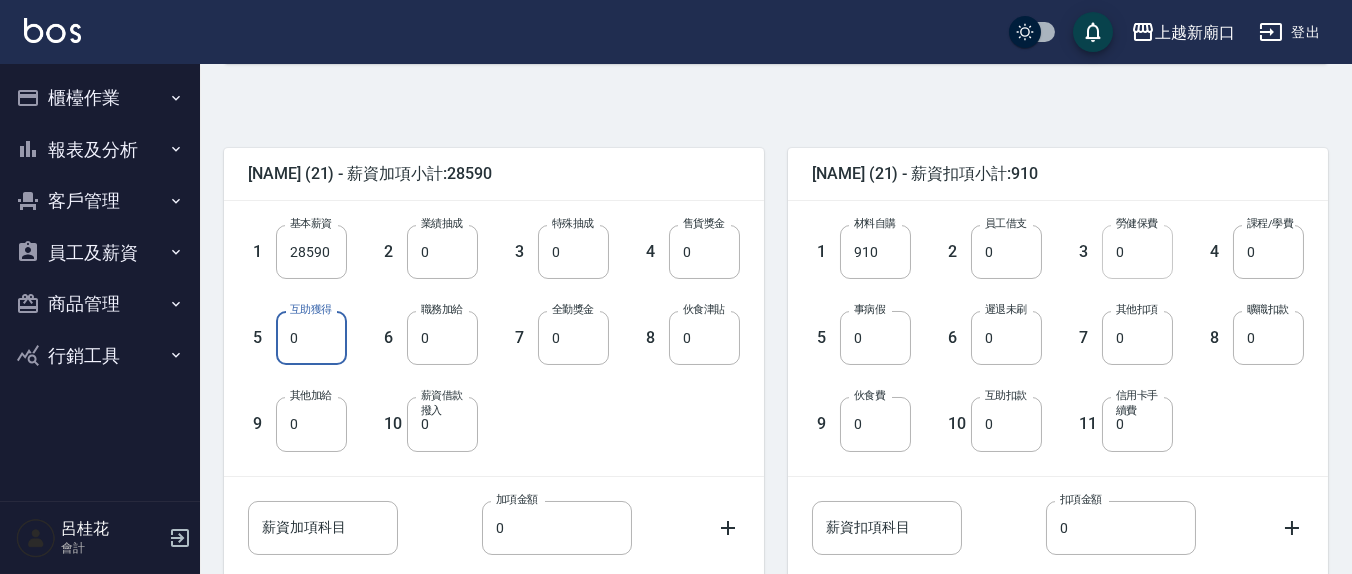 type on "0" 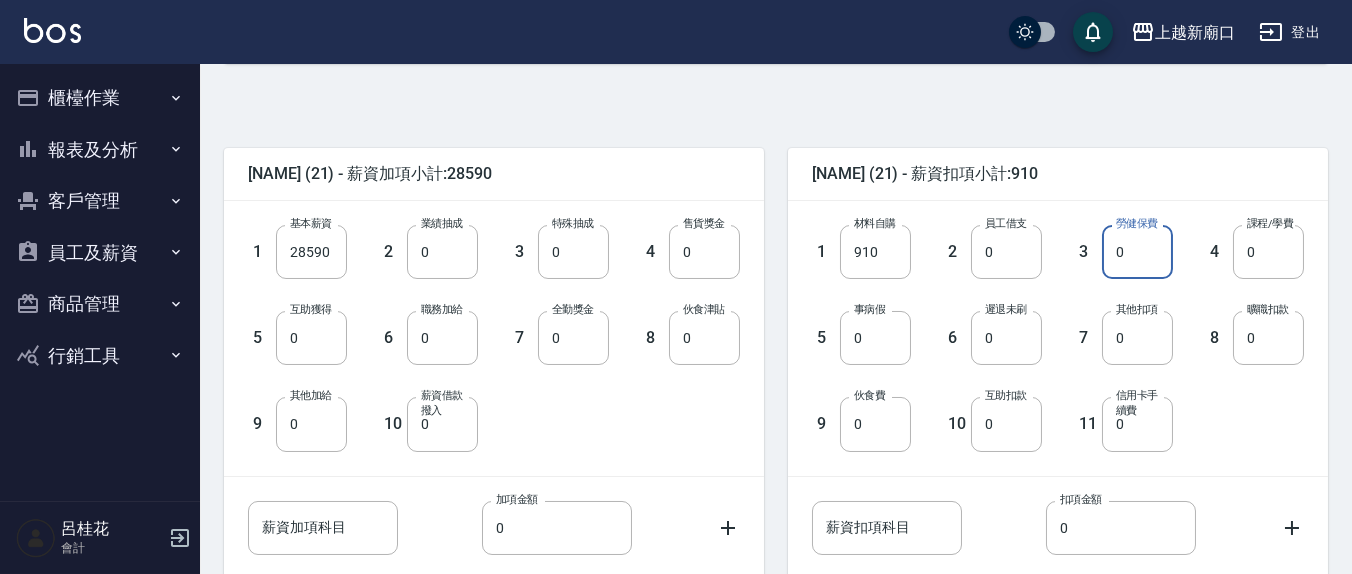 click on "0" at bounding box center [1137, 252] 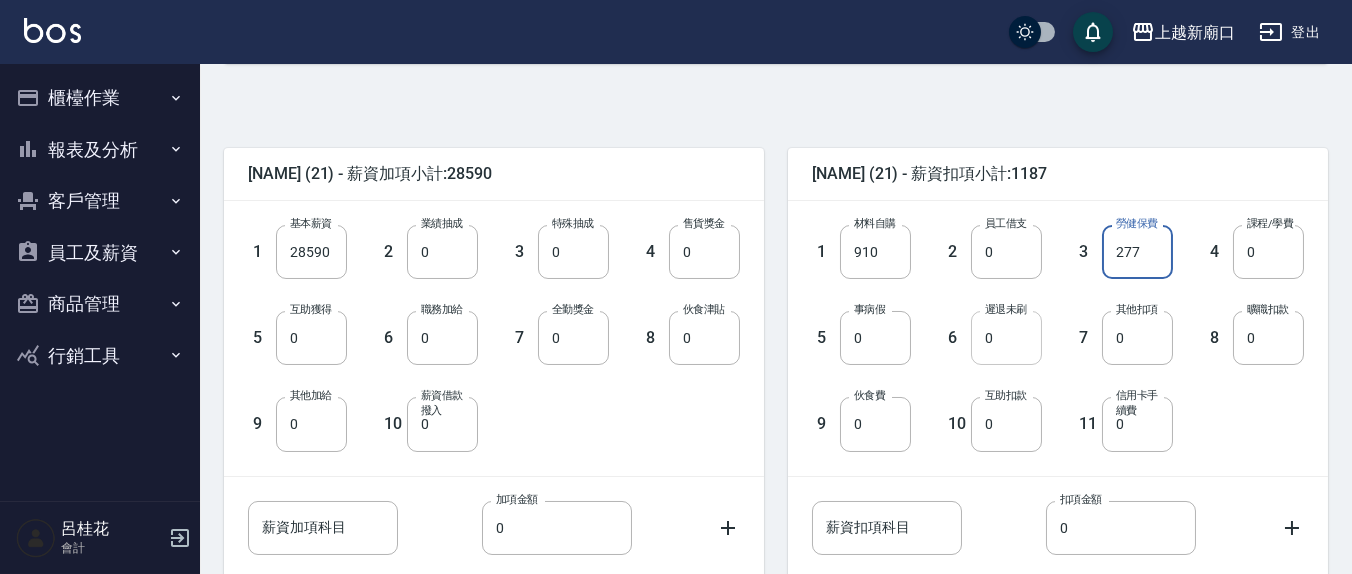 type on "277" 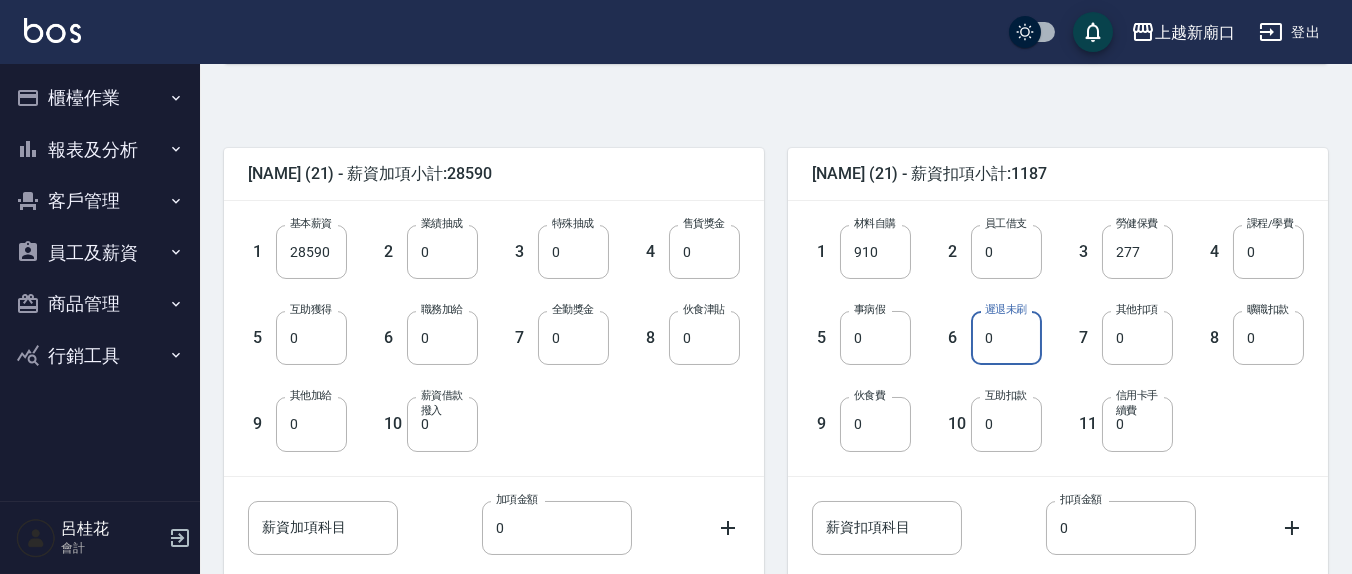 click on "0" at bounding box center [1006, 338] 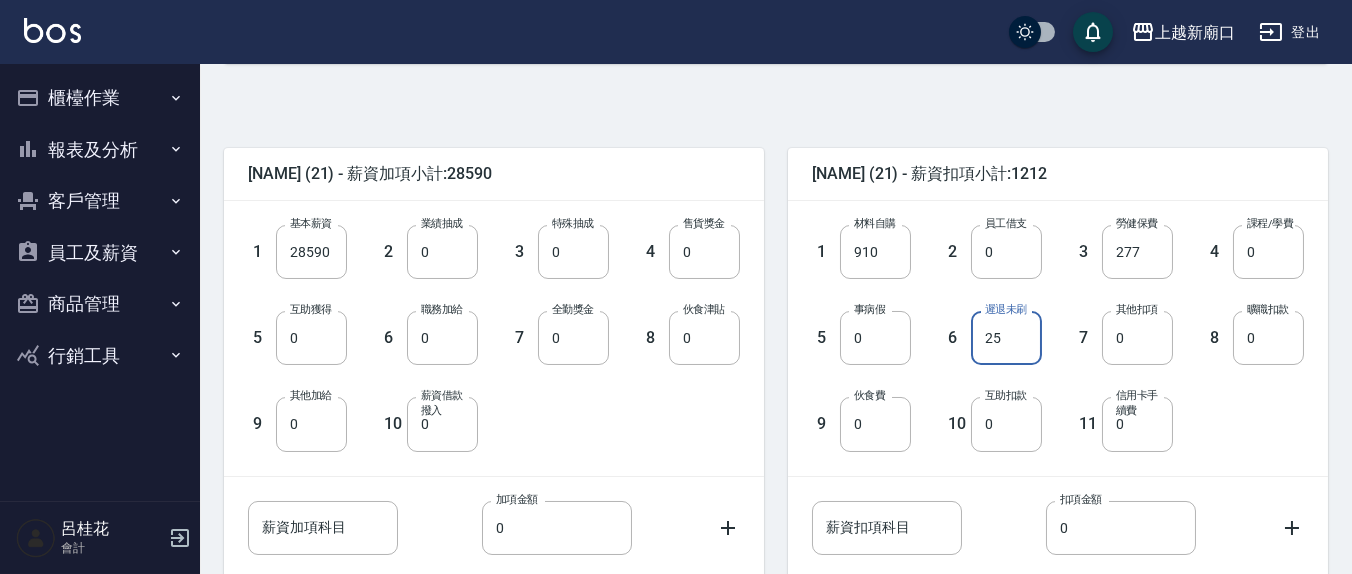 type on "25" 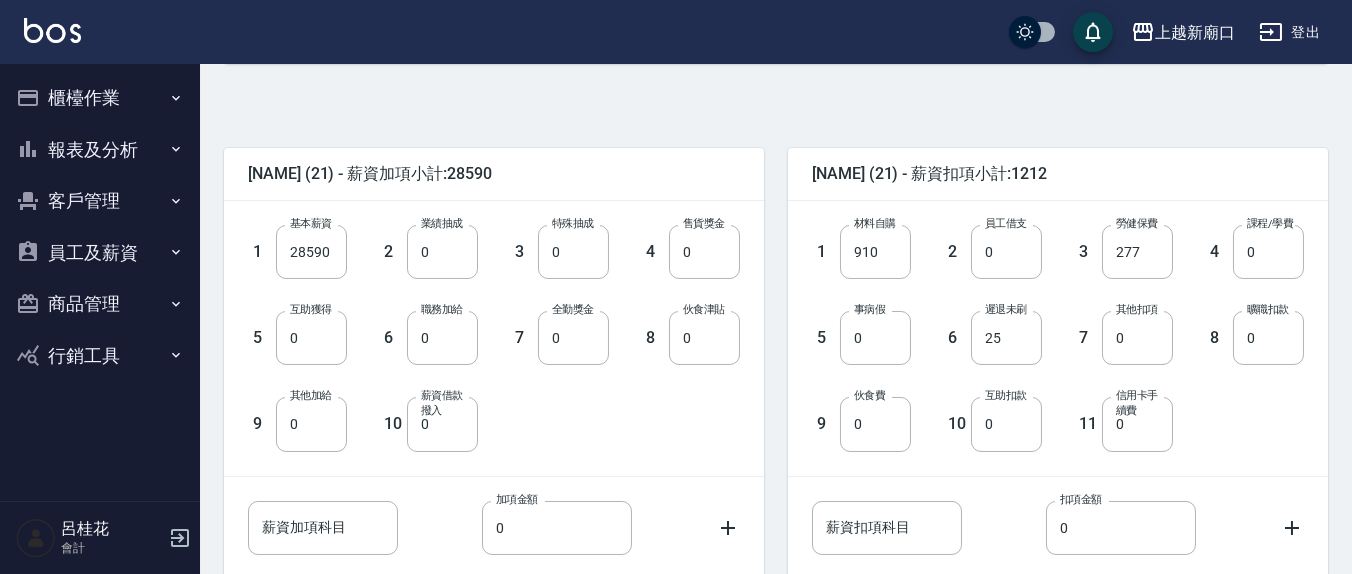 click on "1 材料自購 910 材料自購 2 員工借支 0 員工借支 3 勞健保費 277 勞健保費 4 課程/學費 0 課程/學費 5 事病假 0 事病假 6 遲退未刷 25 遲退未刷 7 其他扣項 0 其他扣項 8 曠職扣款 0 曠職扣款 9 伙食費 0 伙食費 10 互助扣款 0 互助扣款 11 信用卡手續費 0 信用卡手續費" at bounding box center [1042, 322] 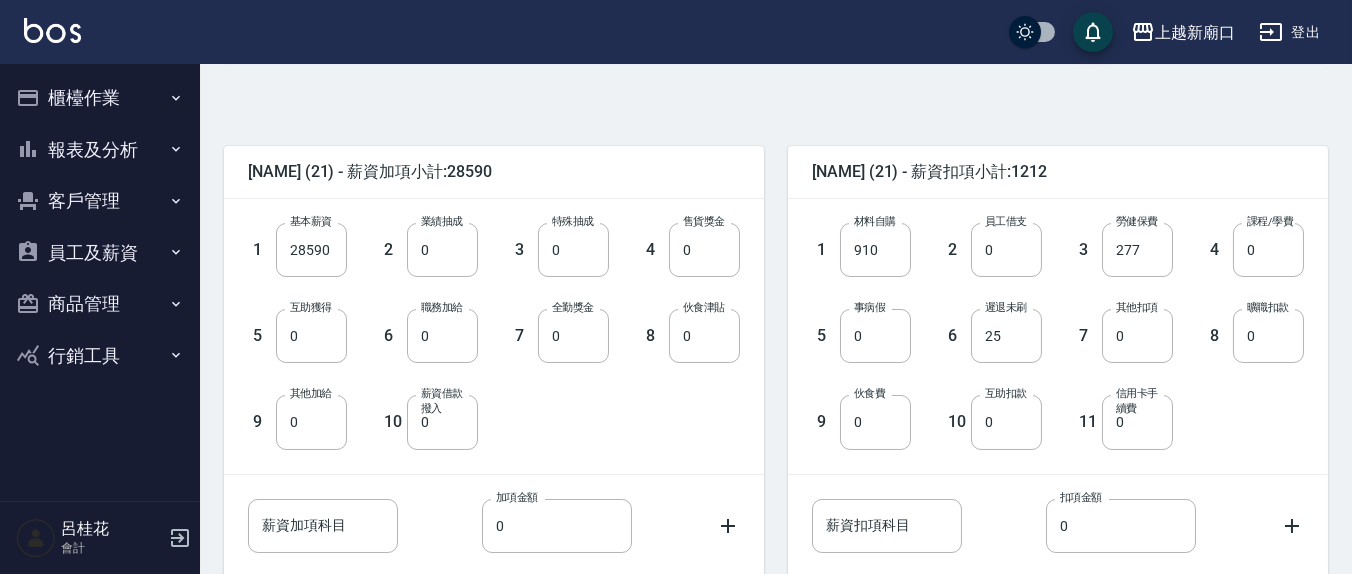 scroll, scrollTop: 552, scrollLeft: 0, axis: vertical 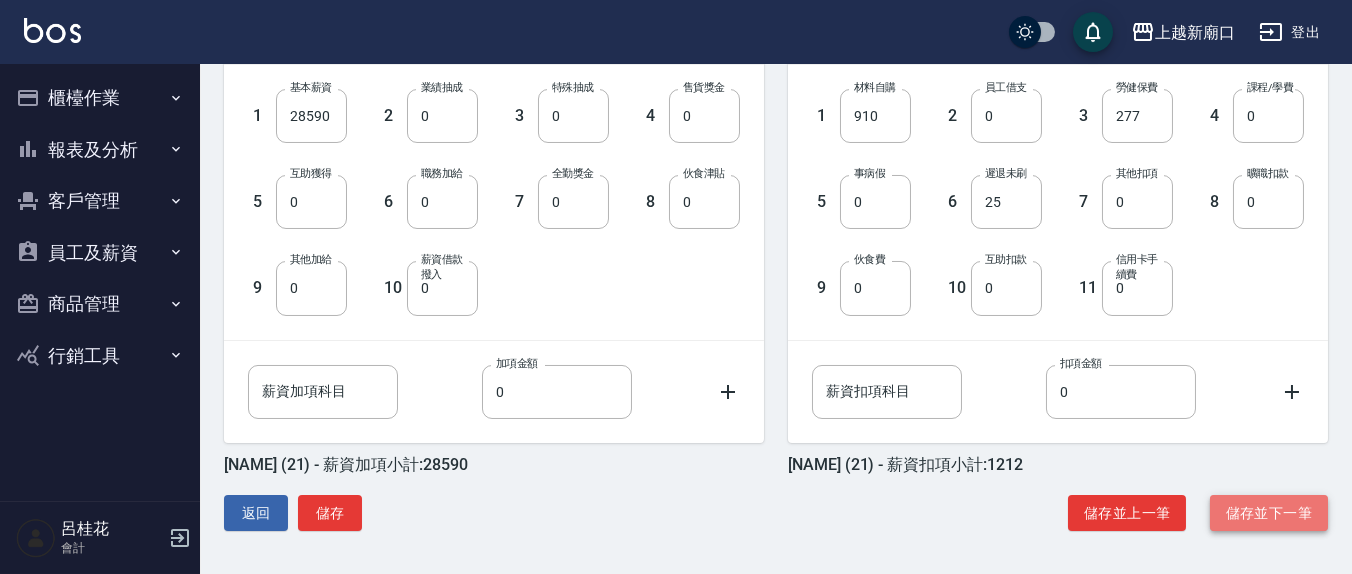 click on "儲存並下一筆" at bounding box center (1269, 513) 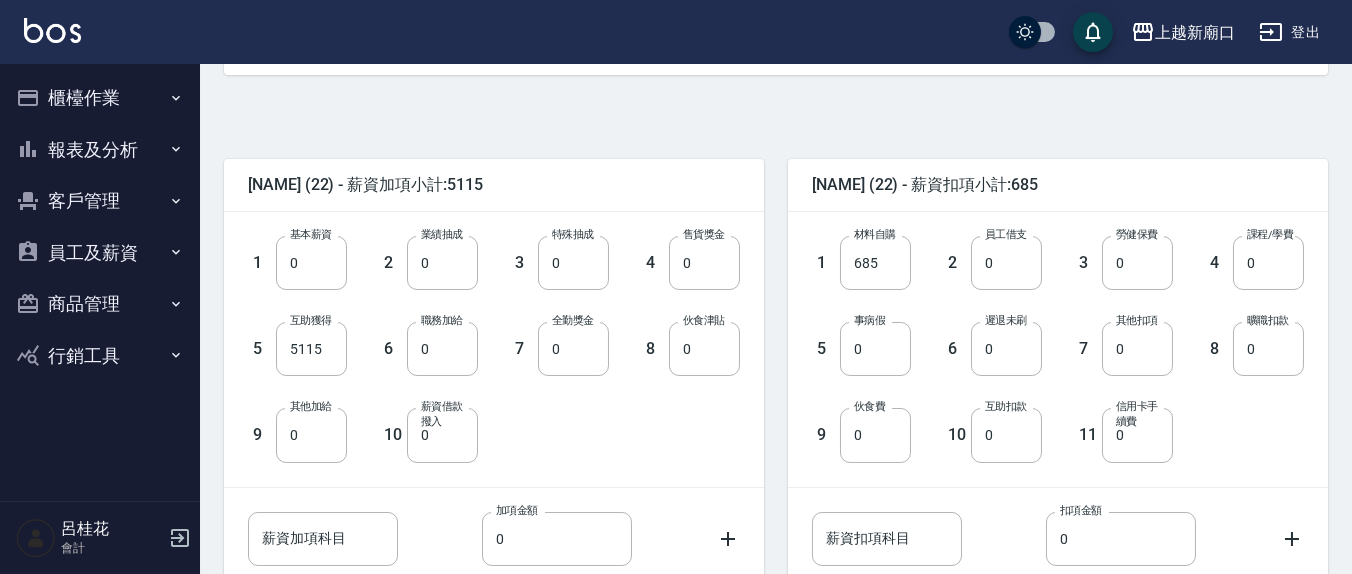 scroll, scrollTop: 552, scrollLeft: 0, axis: vertical 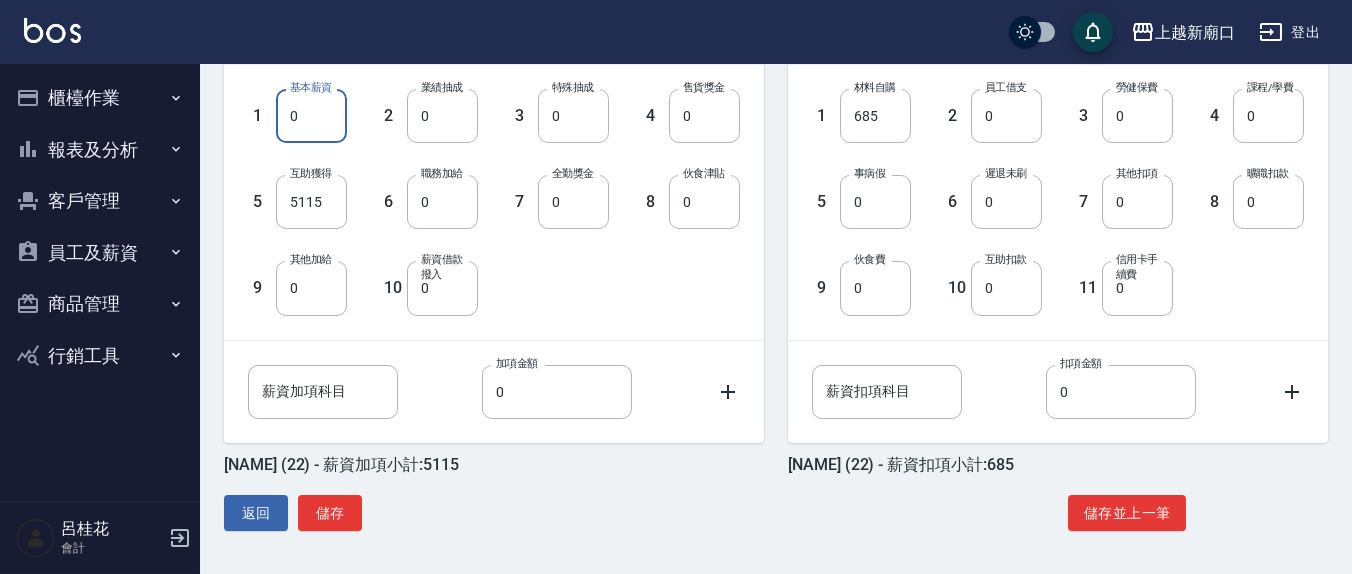 click on "0" at bounding box center (311, 116) 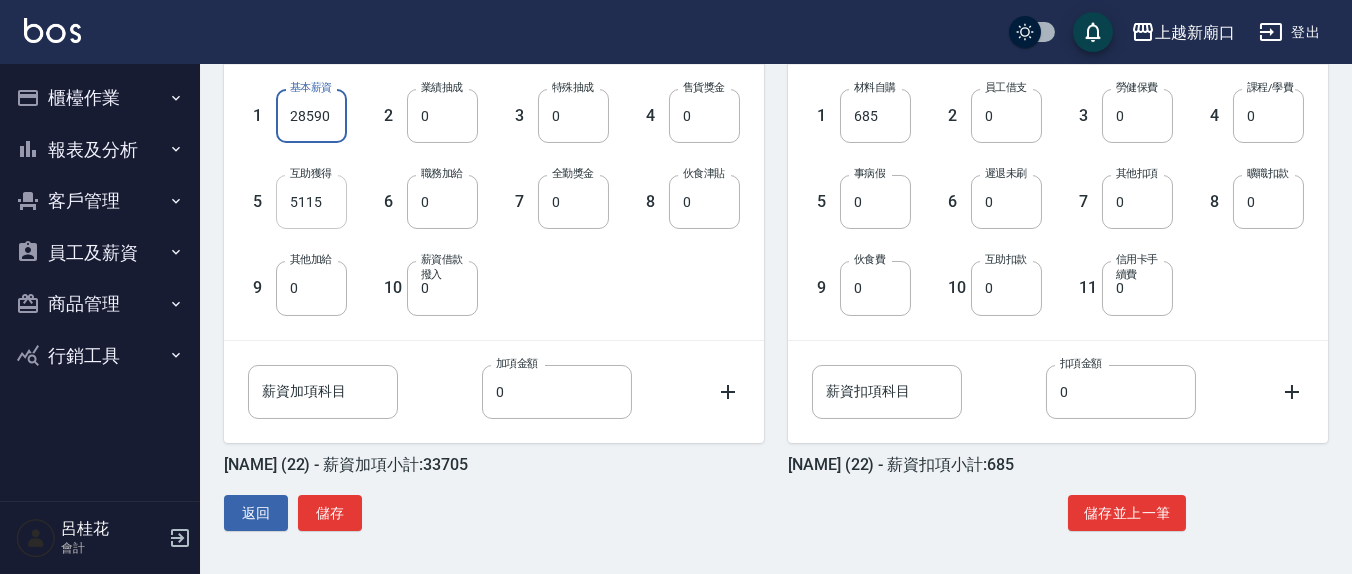 type on "28590" 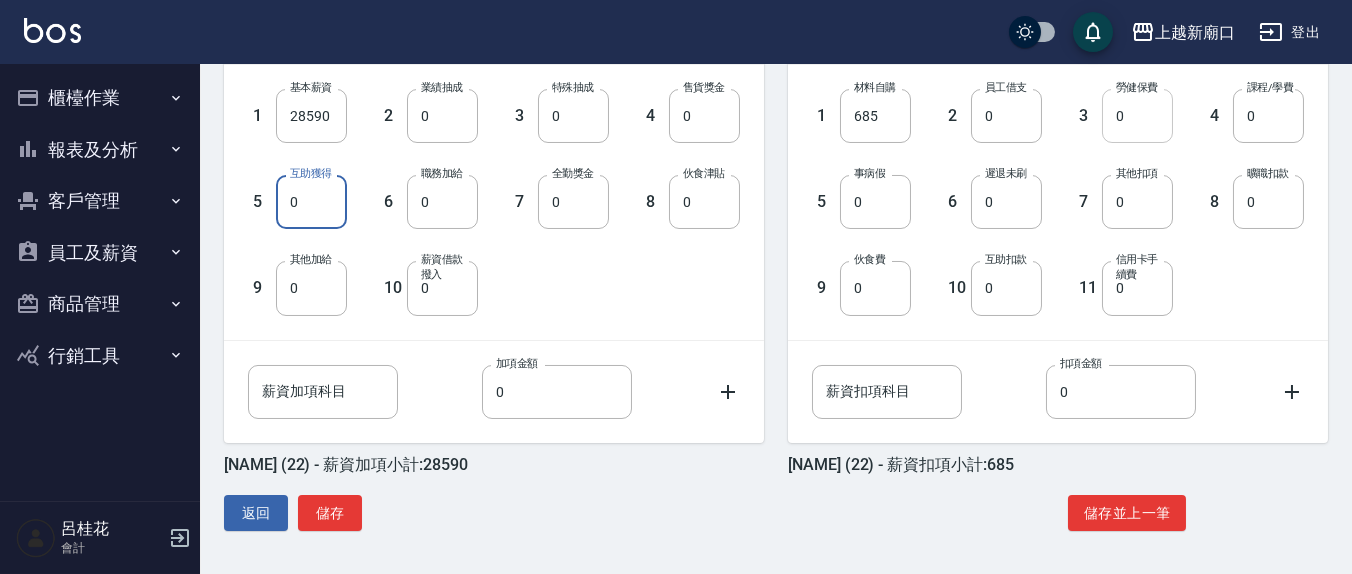 type on "0" 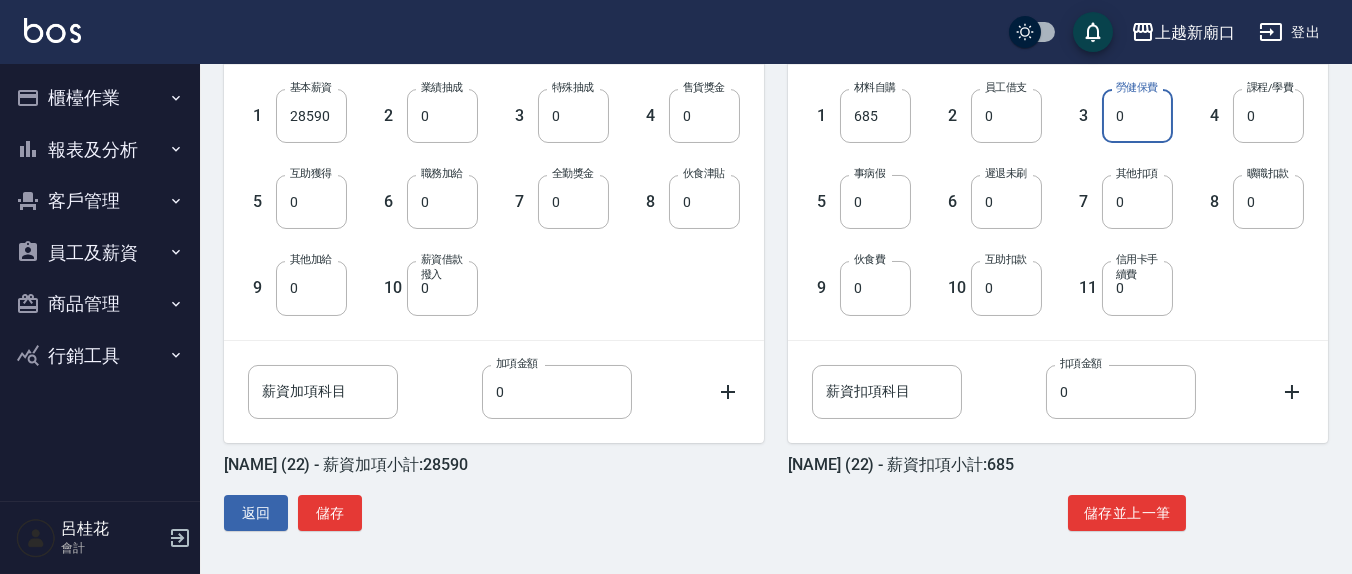click on "0" at bounding box center [1137, 116] 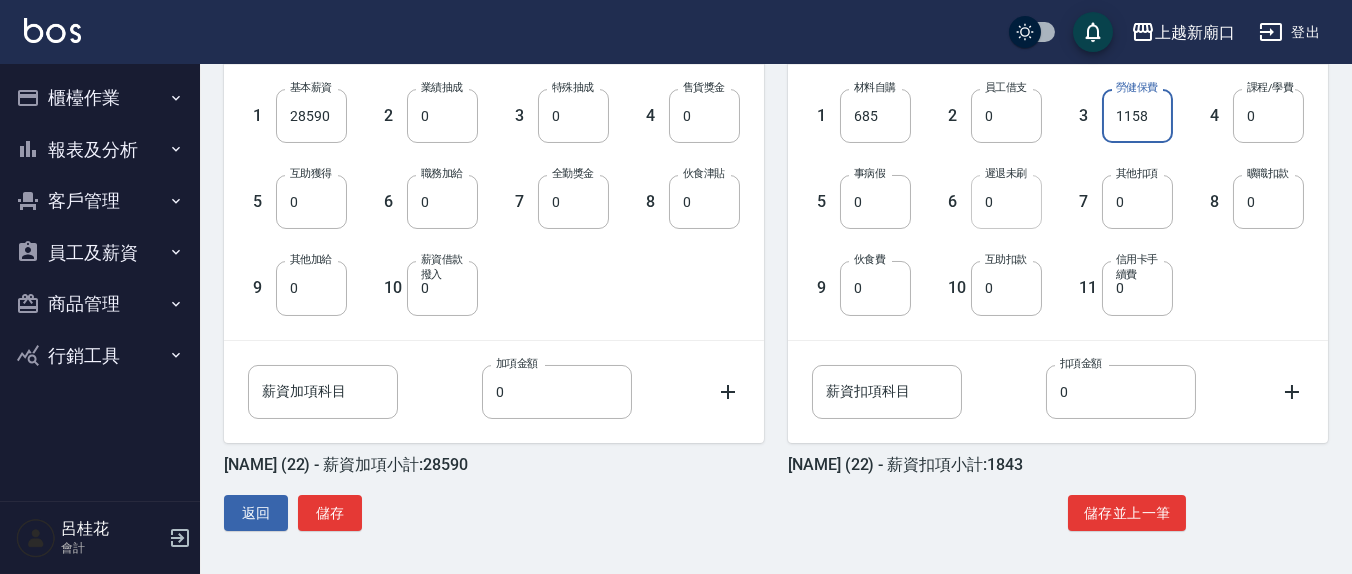 type on "1158" 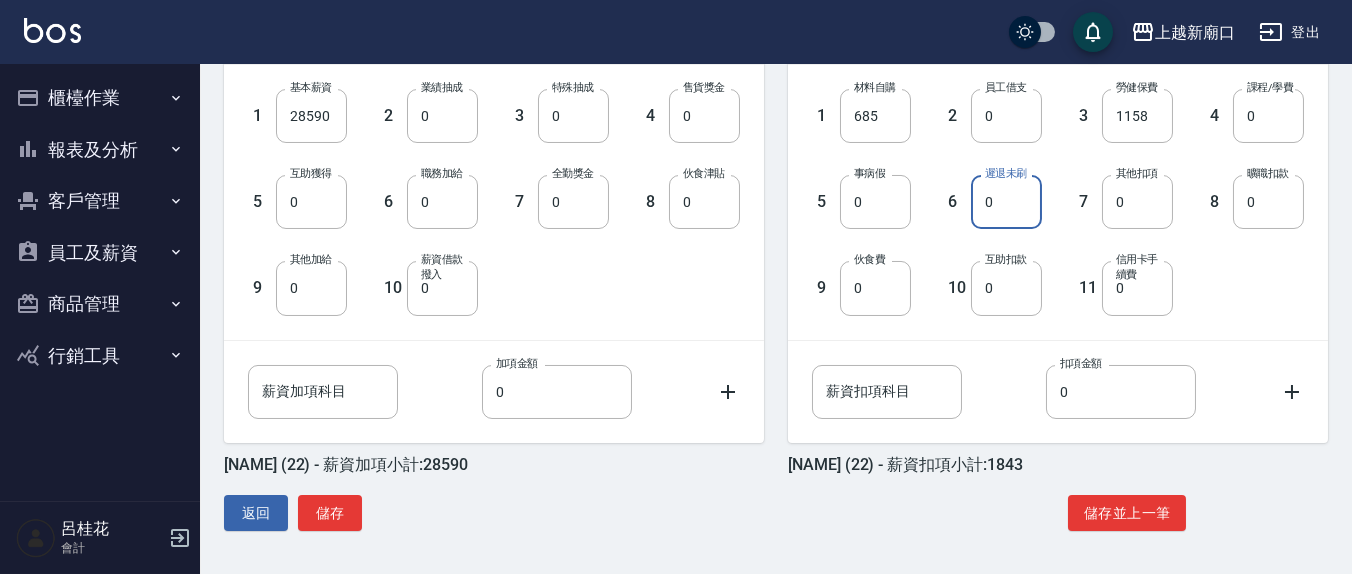 click on "0" at bounding box center [1006, 202] 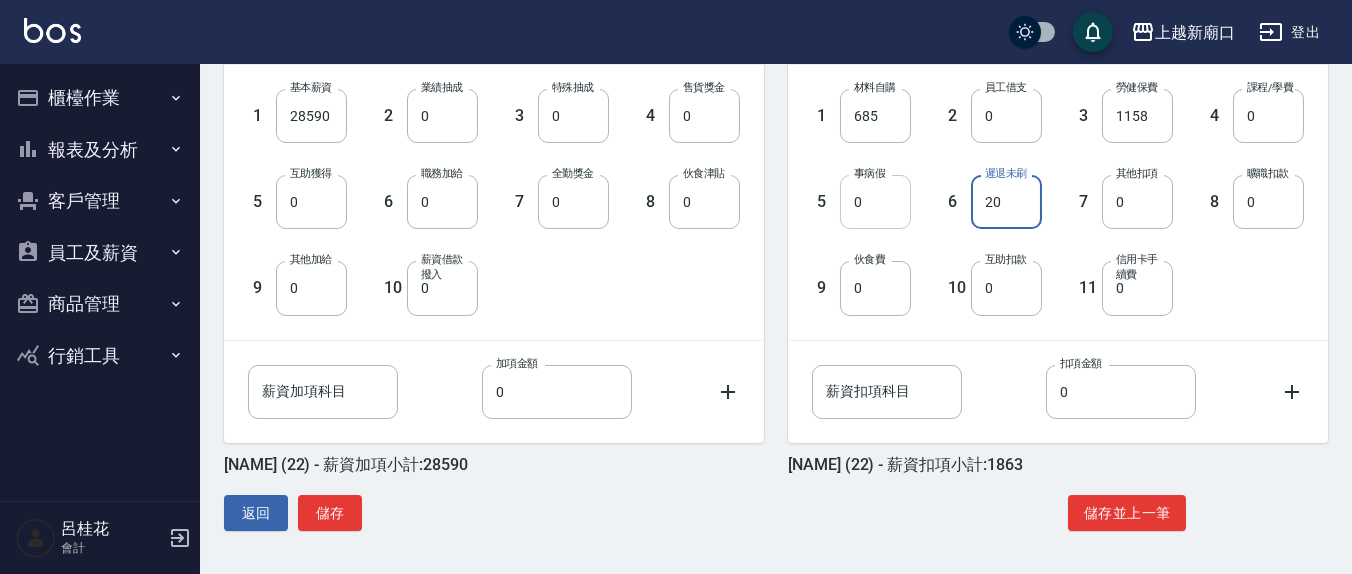 type on "20" 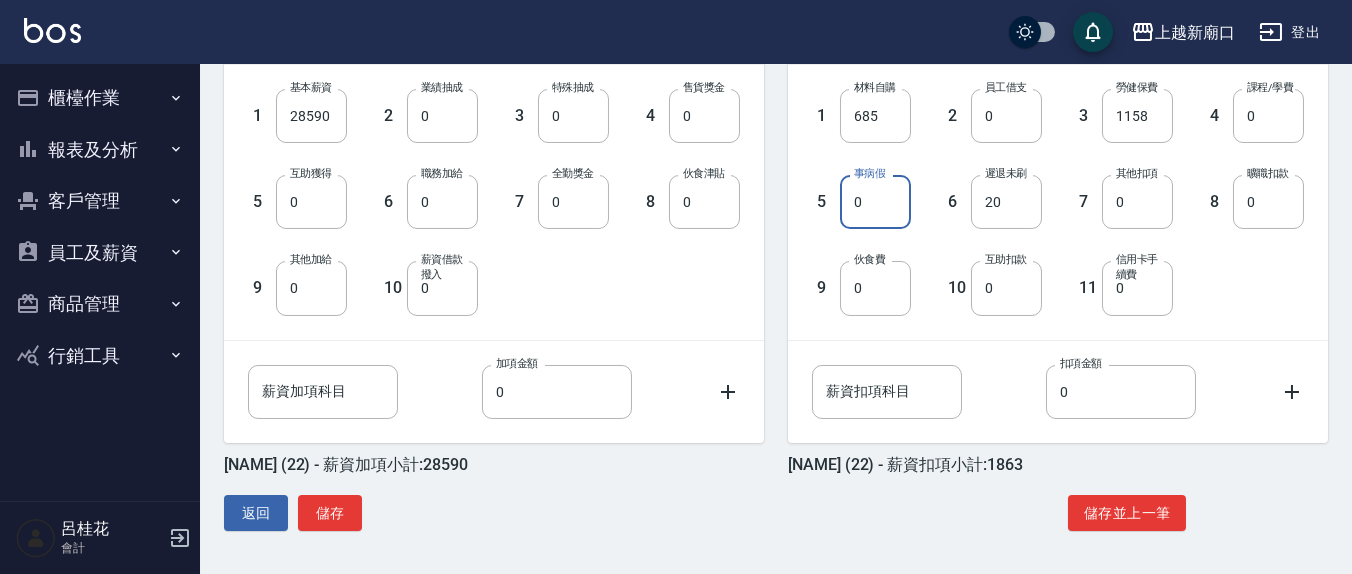 click on "0" at bounding box center (875, 202) 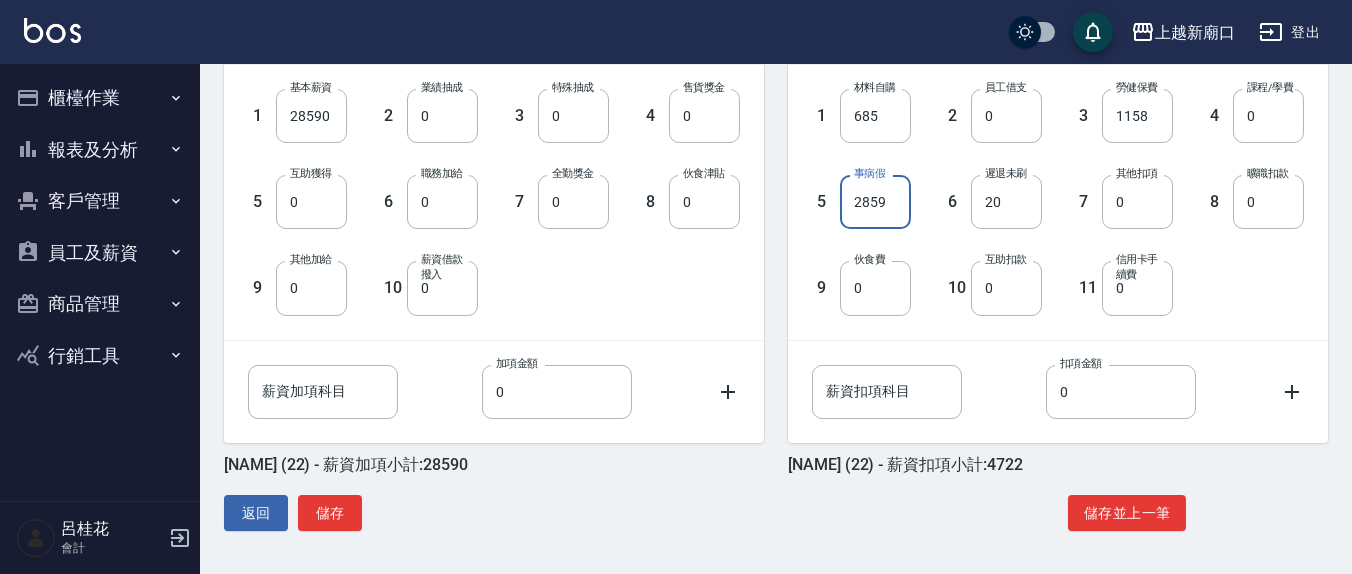 click on "2859" at bounding box center [875, 202] 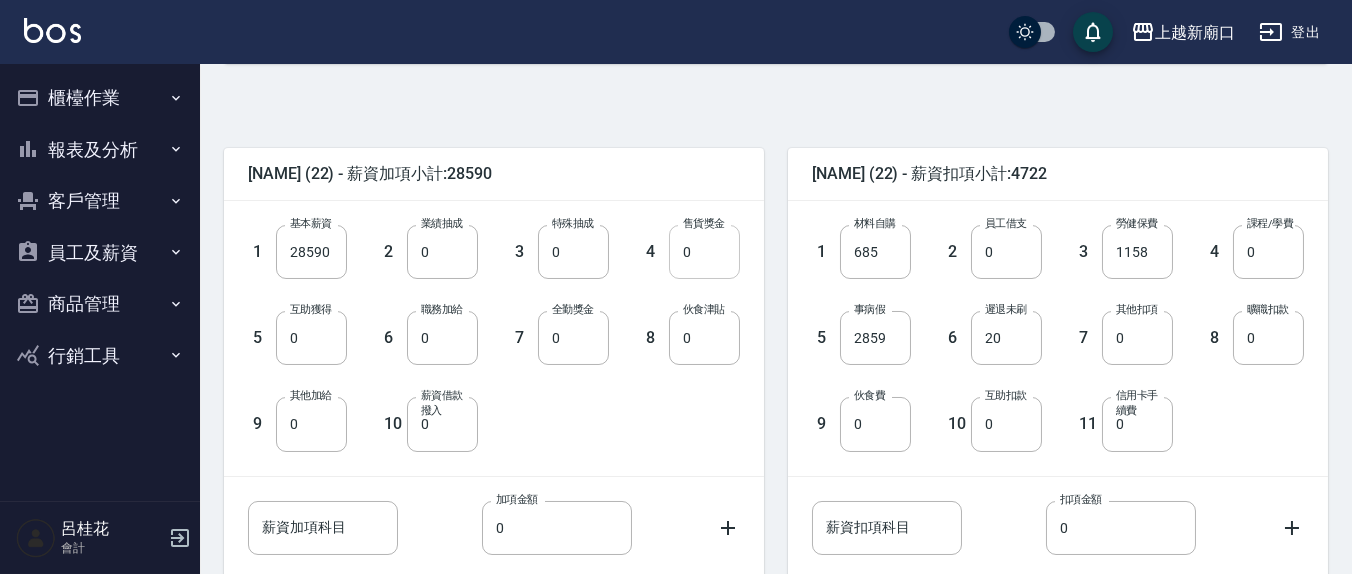 scroll, scrollTop: 552, scrollLeft: 0, axis: vertical 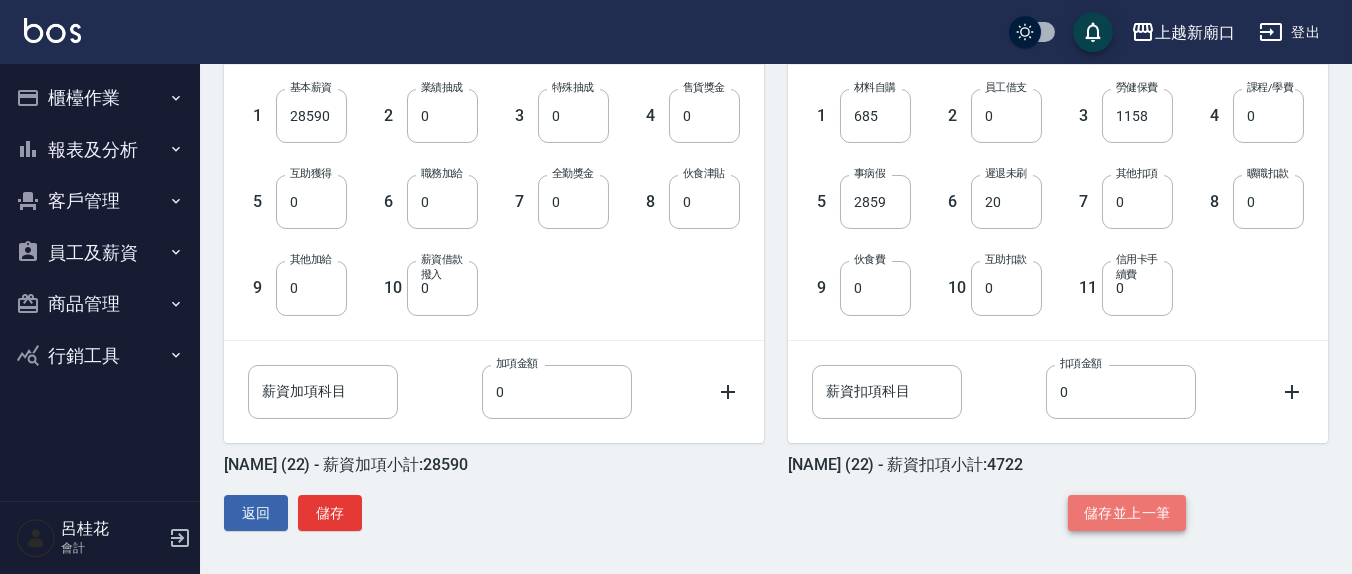 click on "儲存並上一筆" at bounding box center (1127, 513) 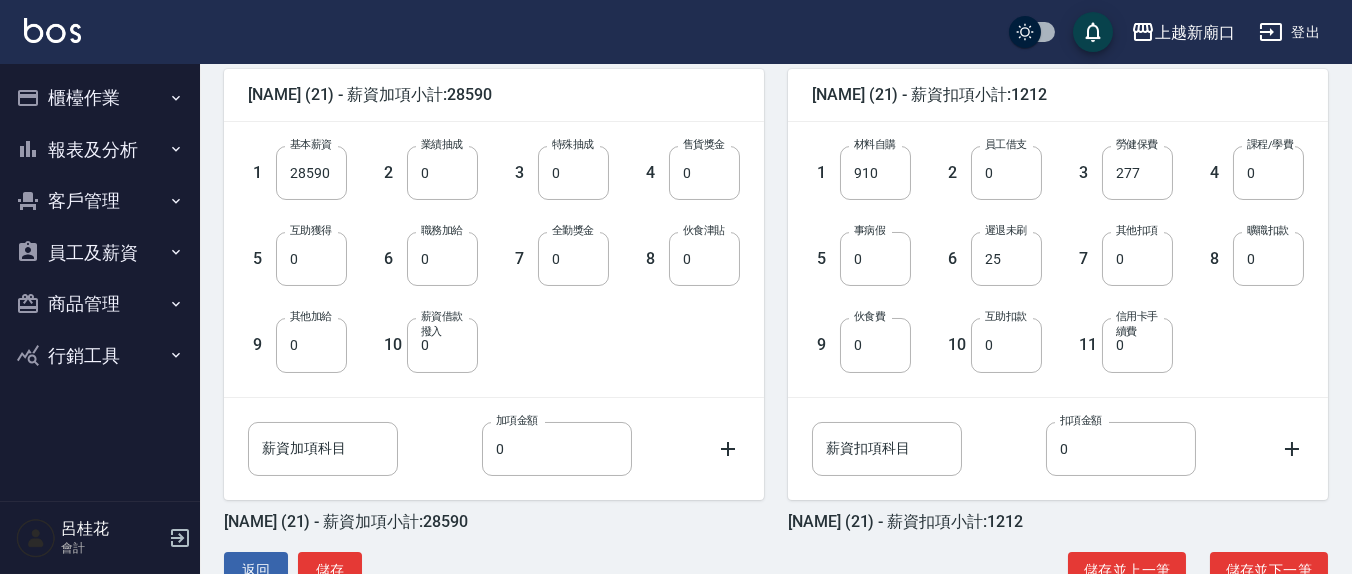 scroll, scrollTop: 552, scrollLeft: 0, axis: vertical 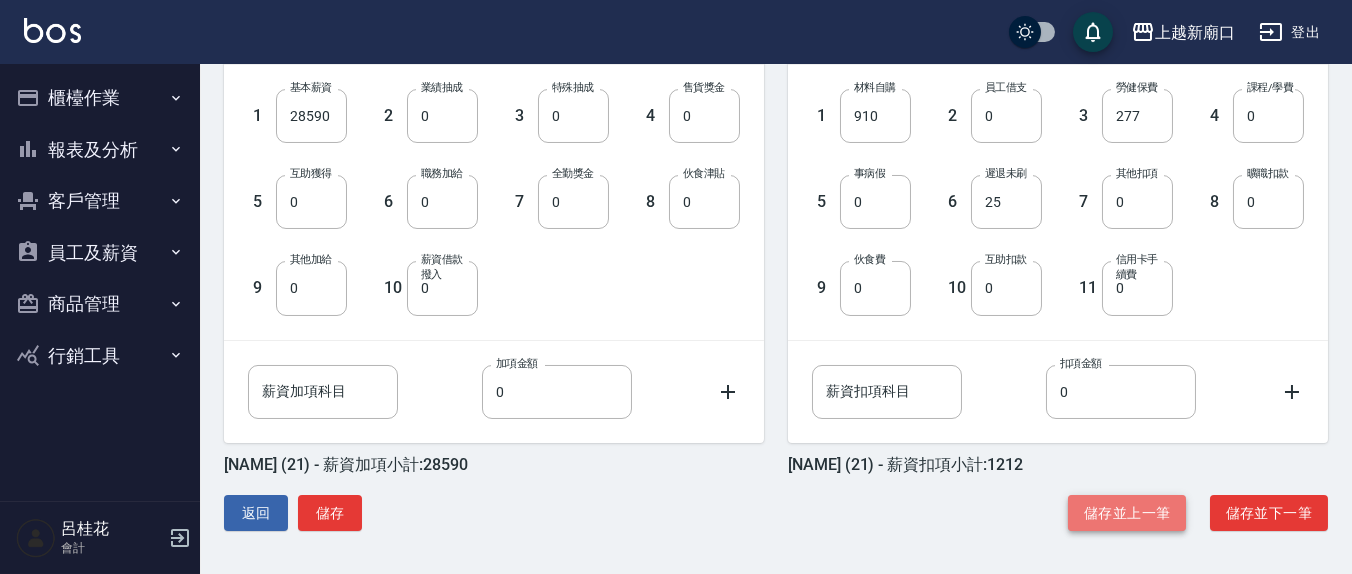click on "儲存並上一筆" at bounding box center (1127, 513) 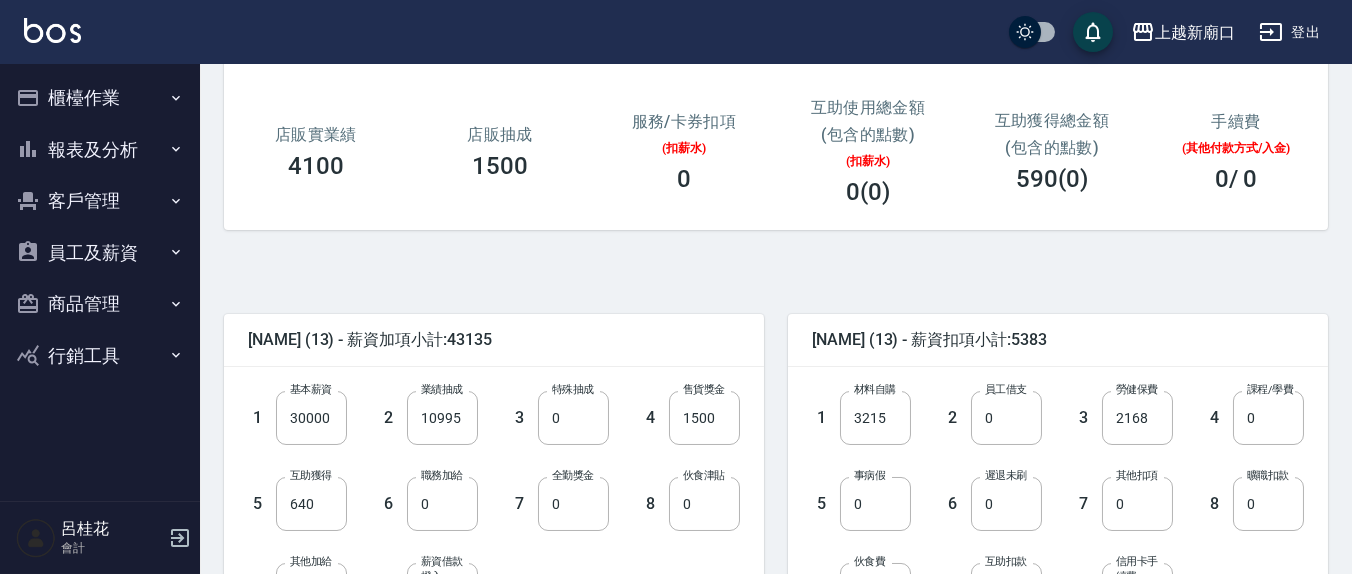 scroll, scrollTop: 552, scrollLeft: 0, axis: vertical 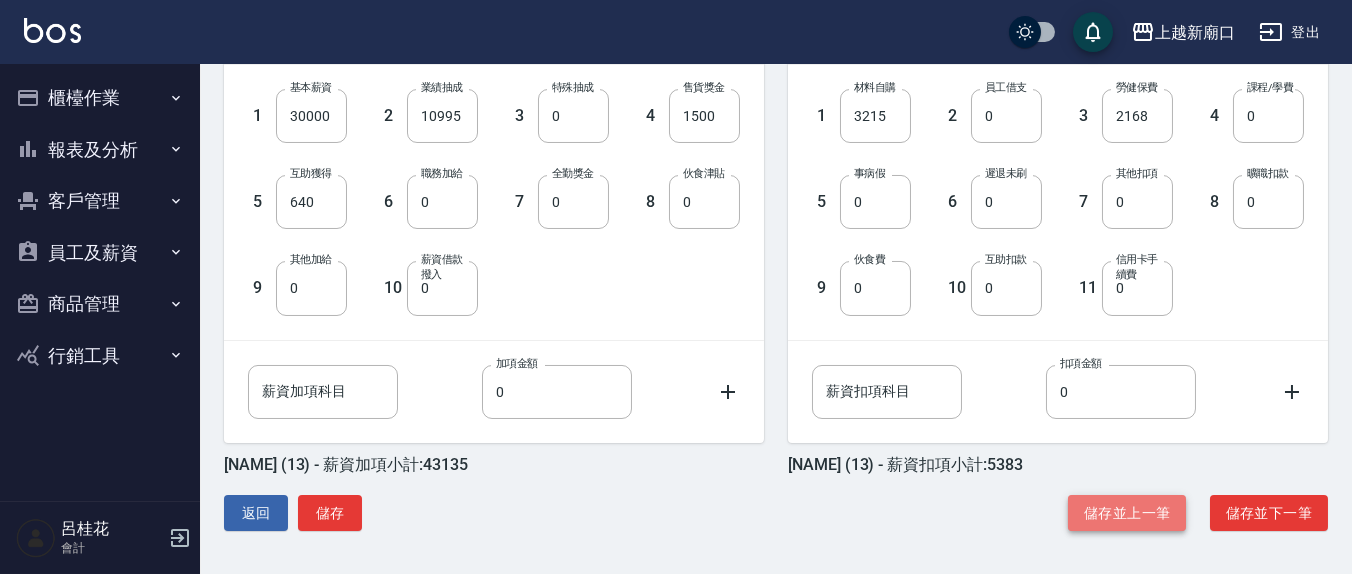click on "儲存並上一筆" at bounding box center (1127, 513) 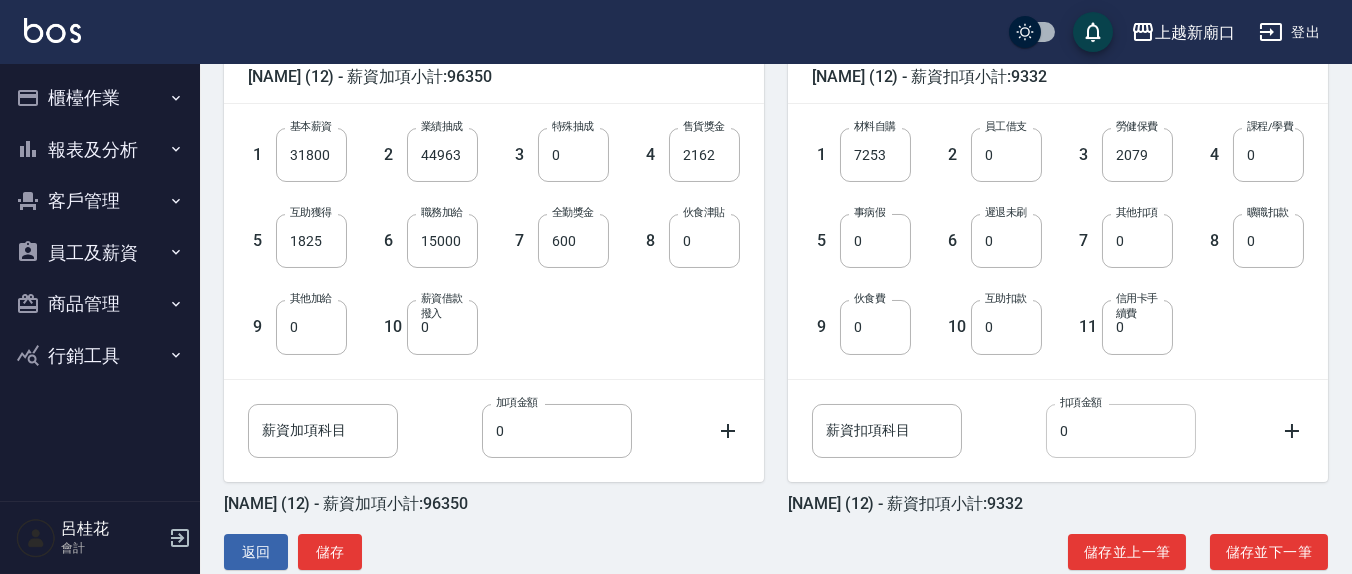 scroll, scrollTop: 552, scrollLeft: 0, axis: vertical 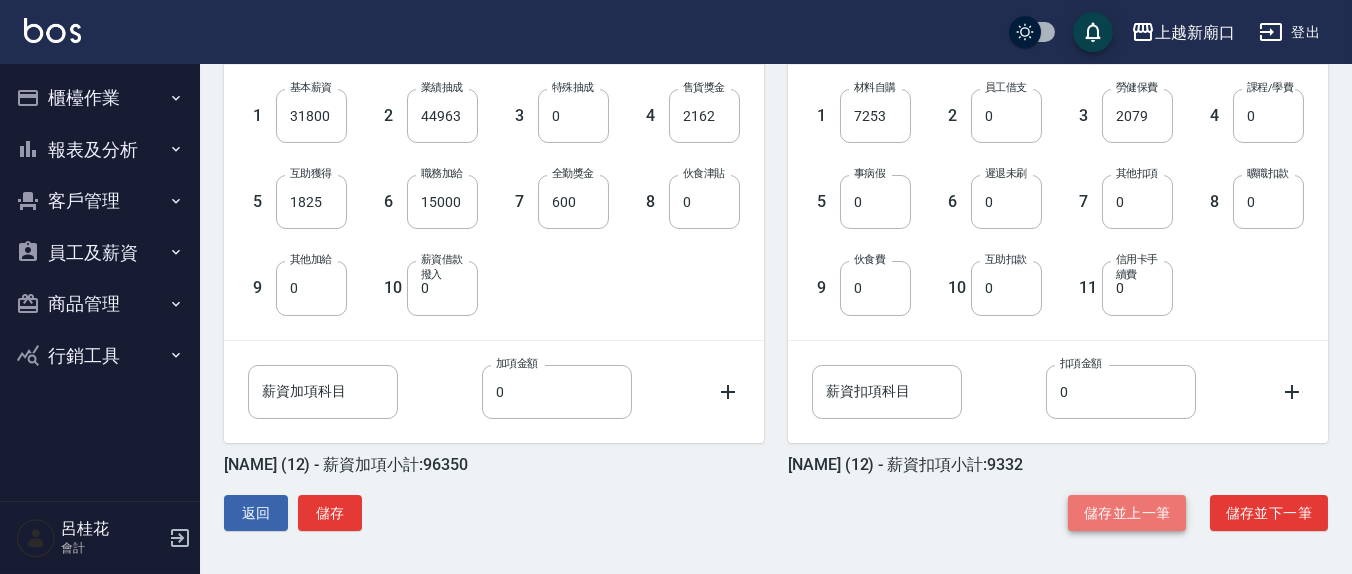 click on "儲存並上一筆" at bounding box center (1127, 513) 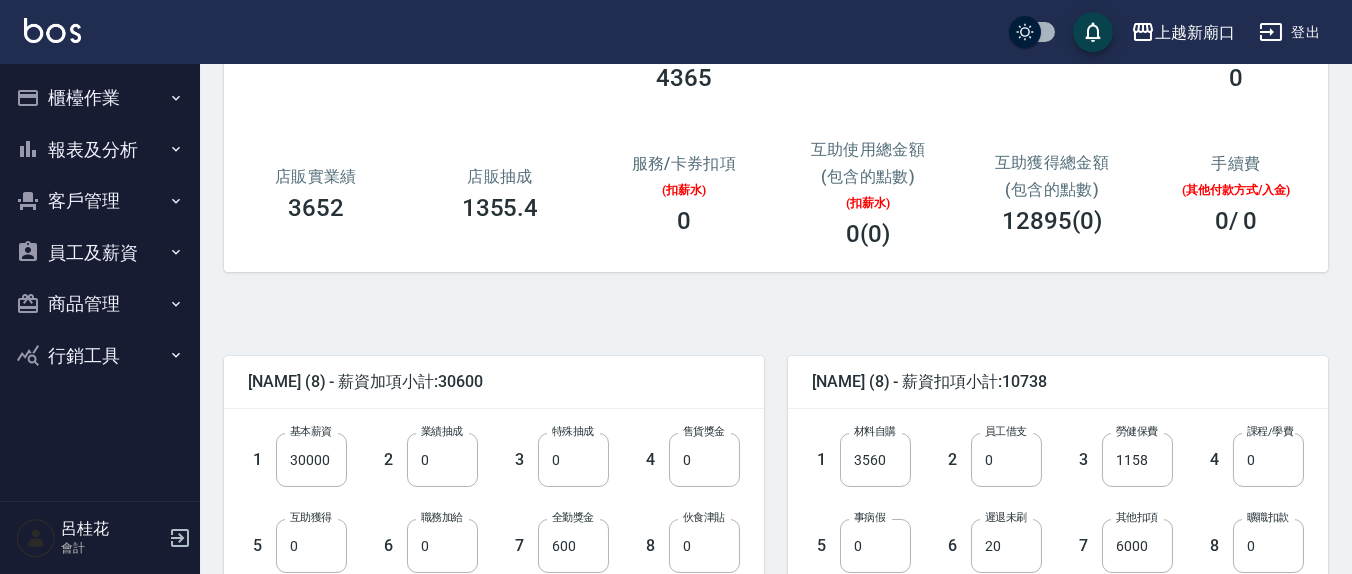 scroll, scrollTop: 552, scrollLeft: 0, axis: vertical 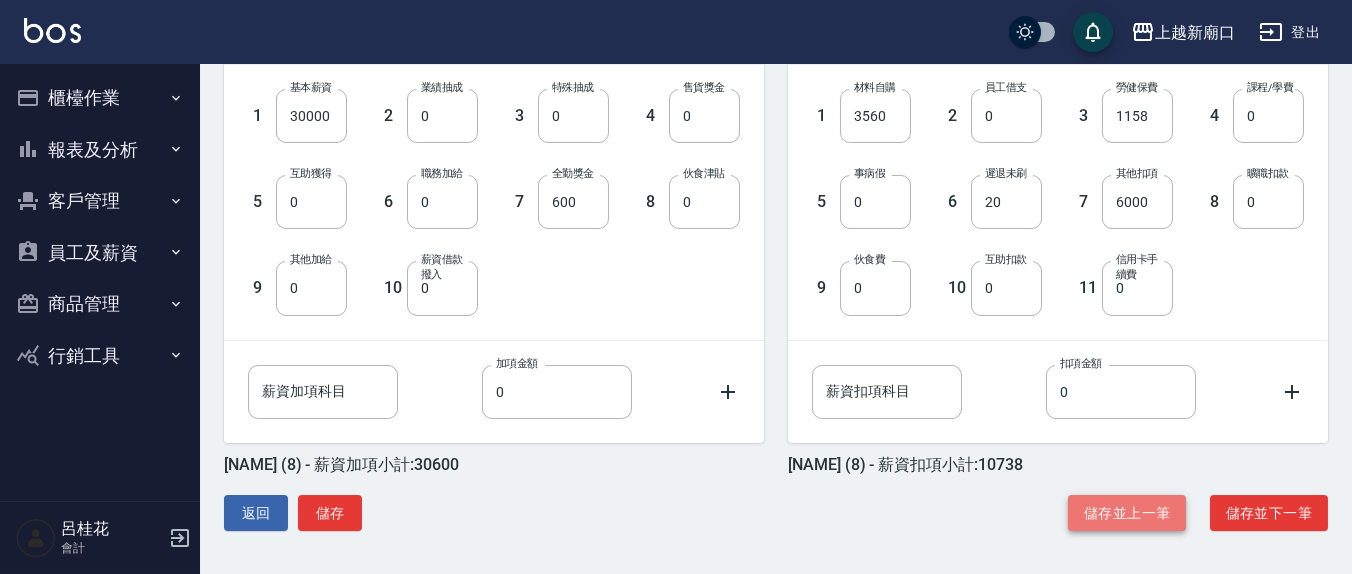 click on "儲存並上一筆" at bounding box center [1127, 513] 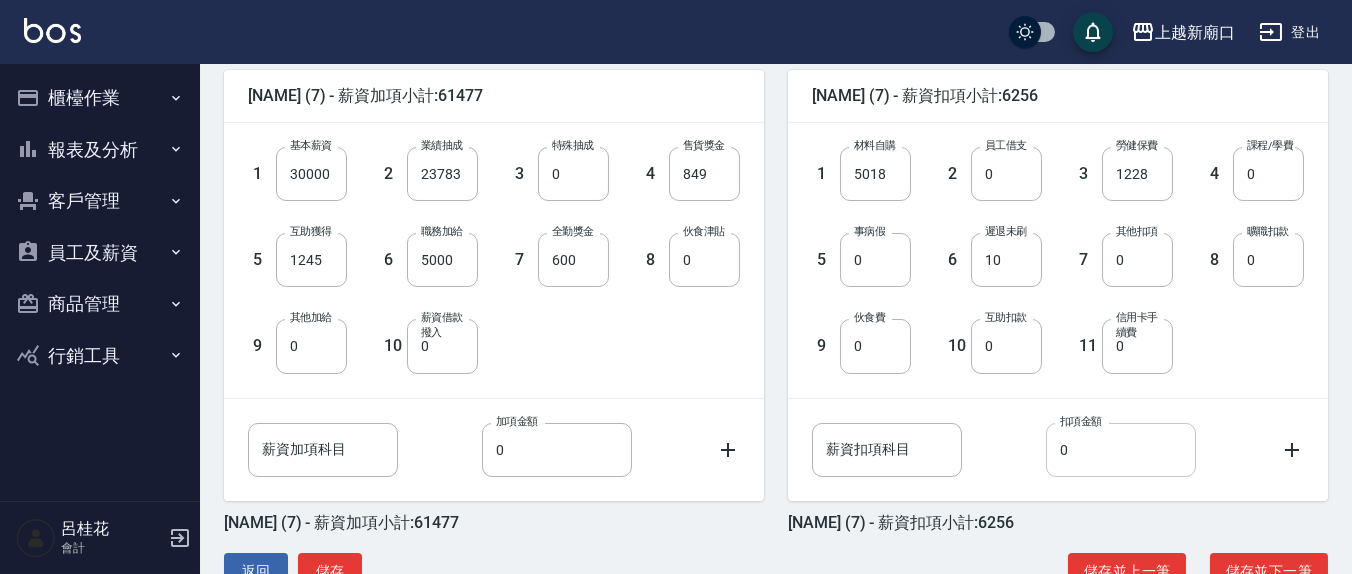 scroll, scrollTop: 552, scrollLeft: 0, axis: vertical 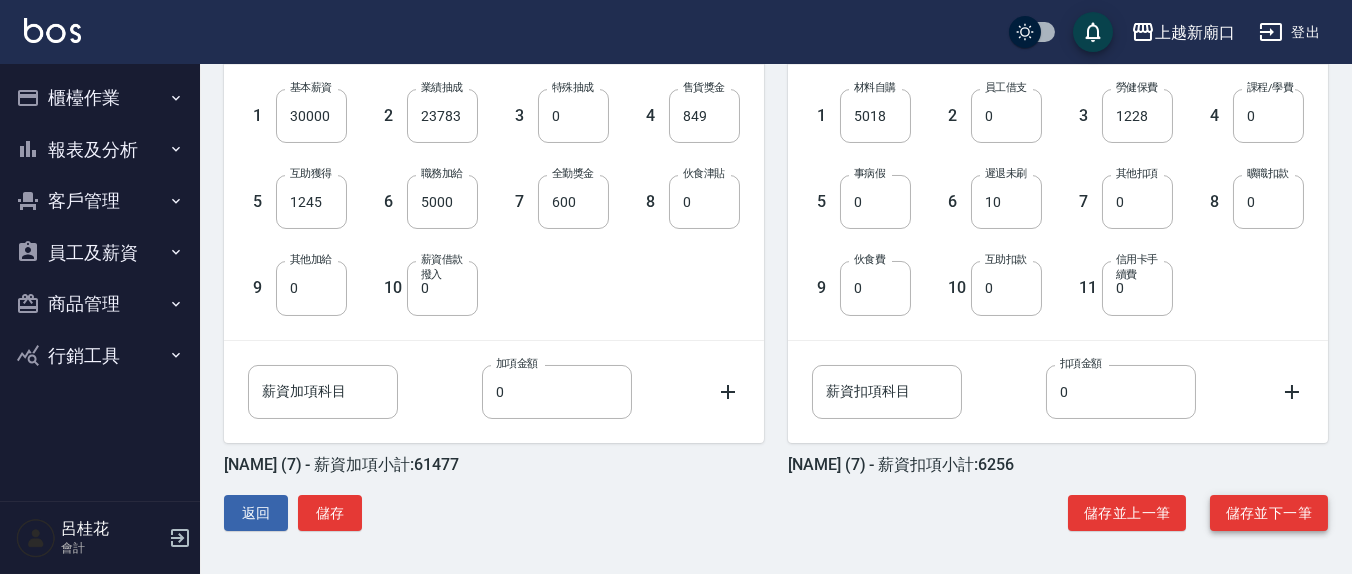 click on "儲存並下一筆" at bounding box center [1269, 513] 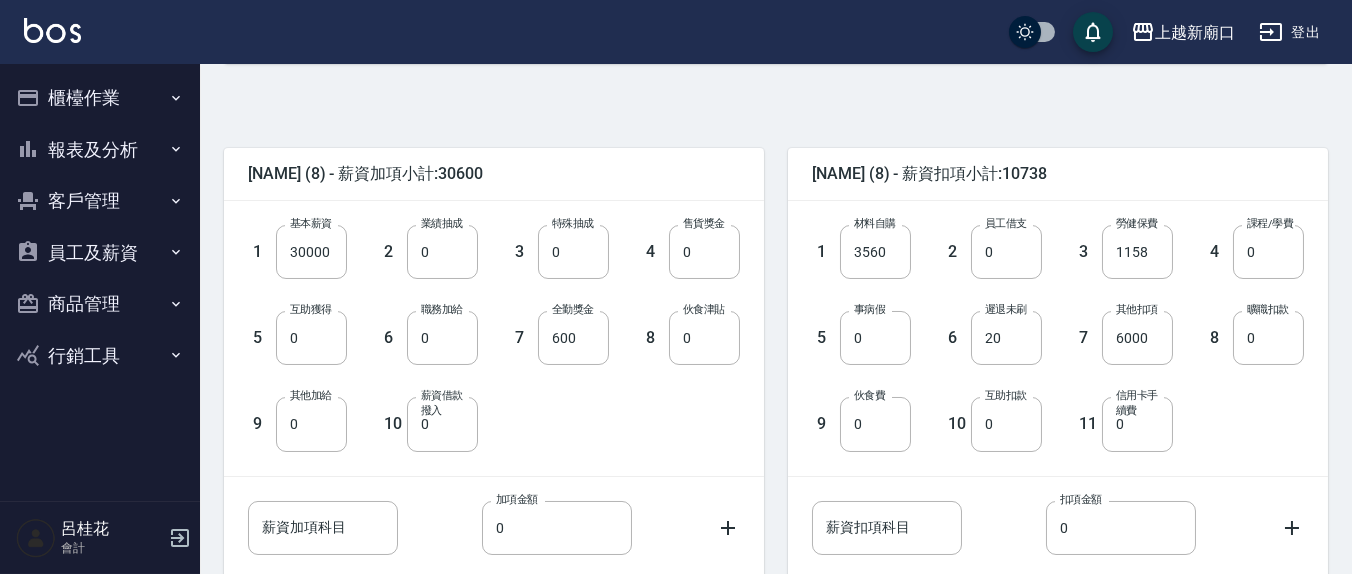 scroll, scrollTop: 552, scrollLeft: 0, axis: vertical 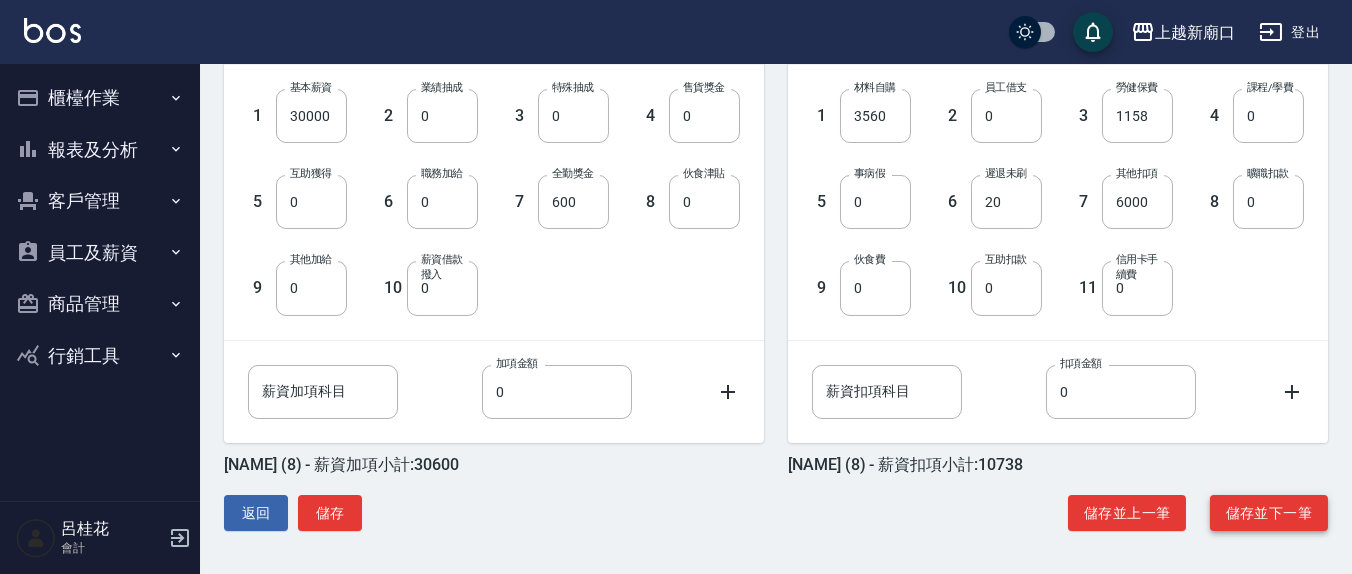 click on "儲存並下一筆" at bounding box center (1269, 513) 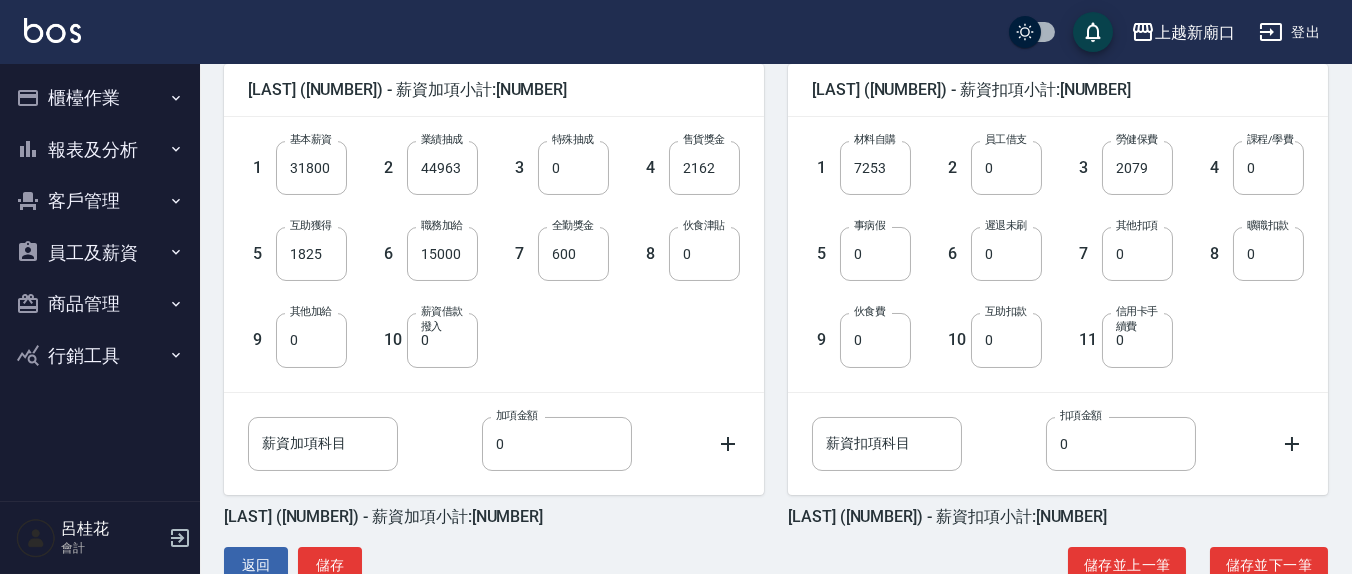 scroll, scrollTop: 552, scrollLeft: 0, axis: vertical 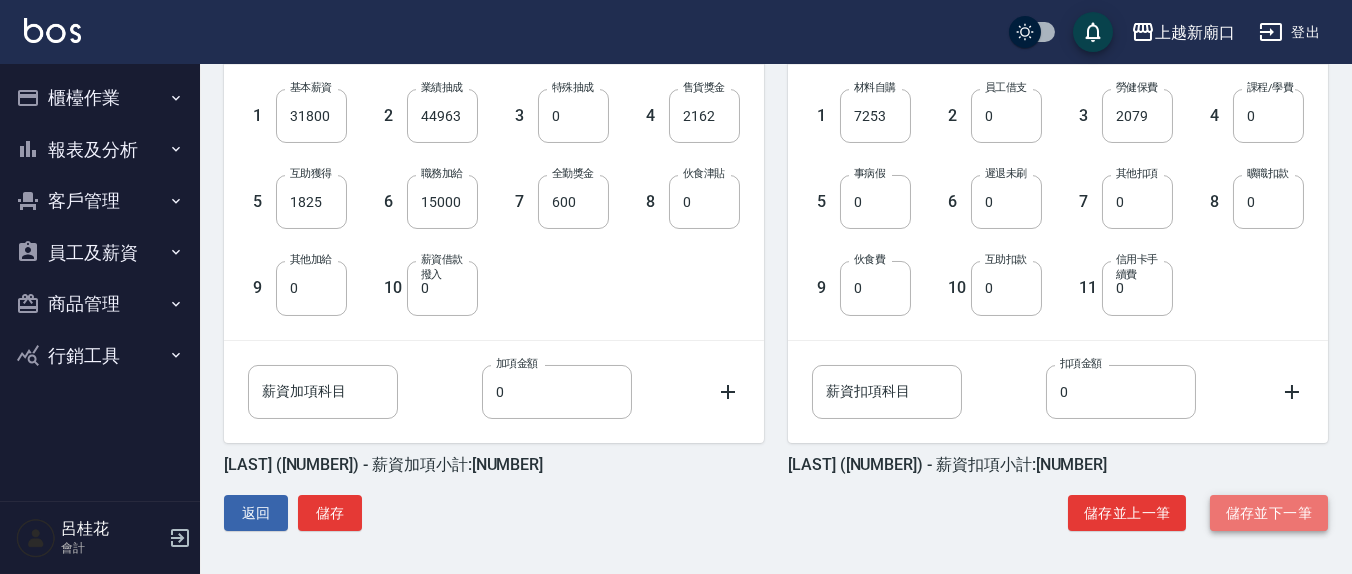 click on "儲存並下一筆" at bounding box center [1269, 513] 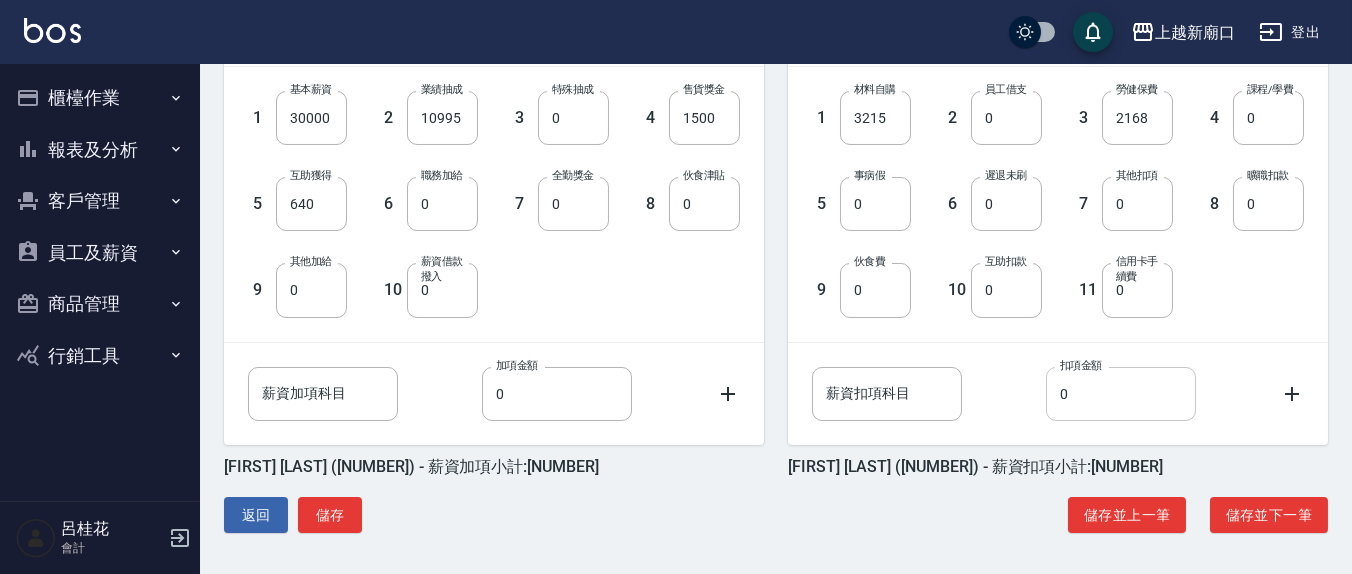 scroll, scrollTop: 552, scrollLeft: 0, axis: vertical 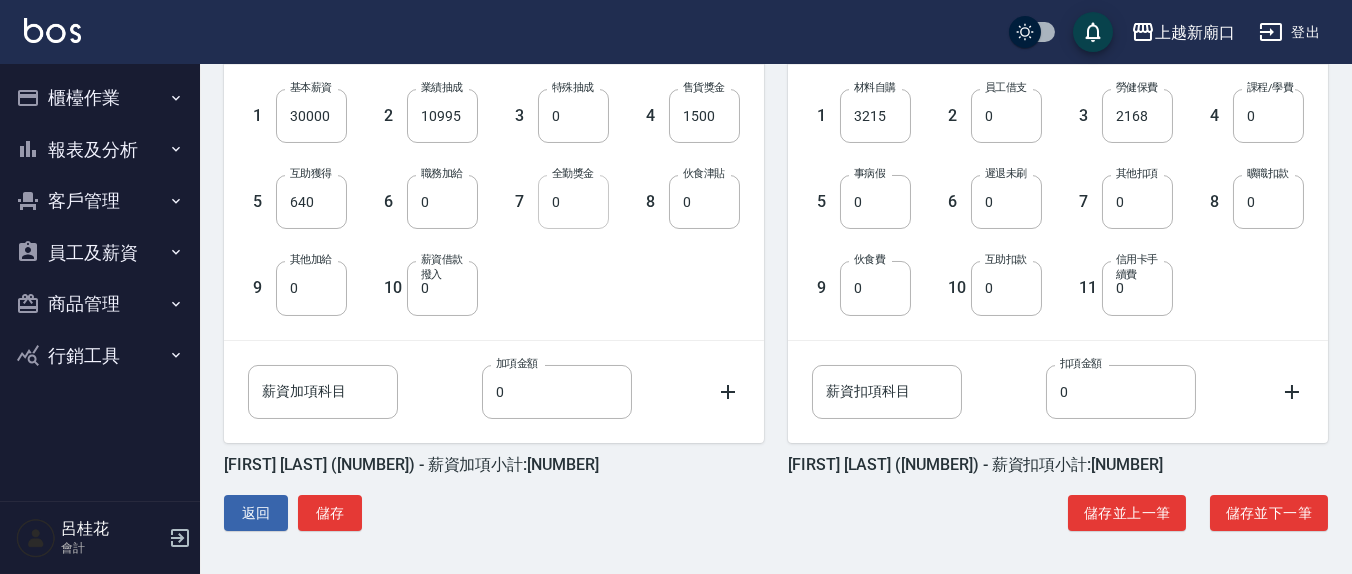 click on "0" at bounding box center [573, 202] 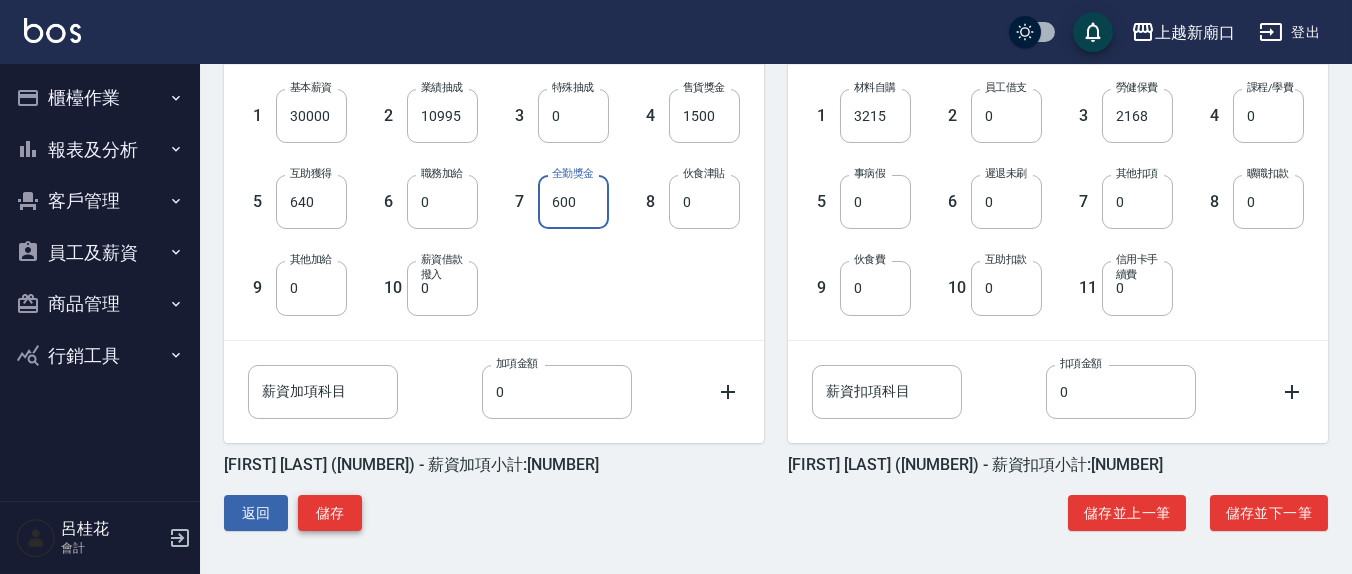 type on "600" 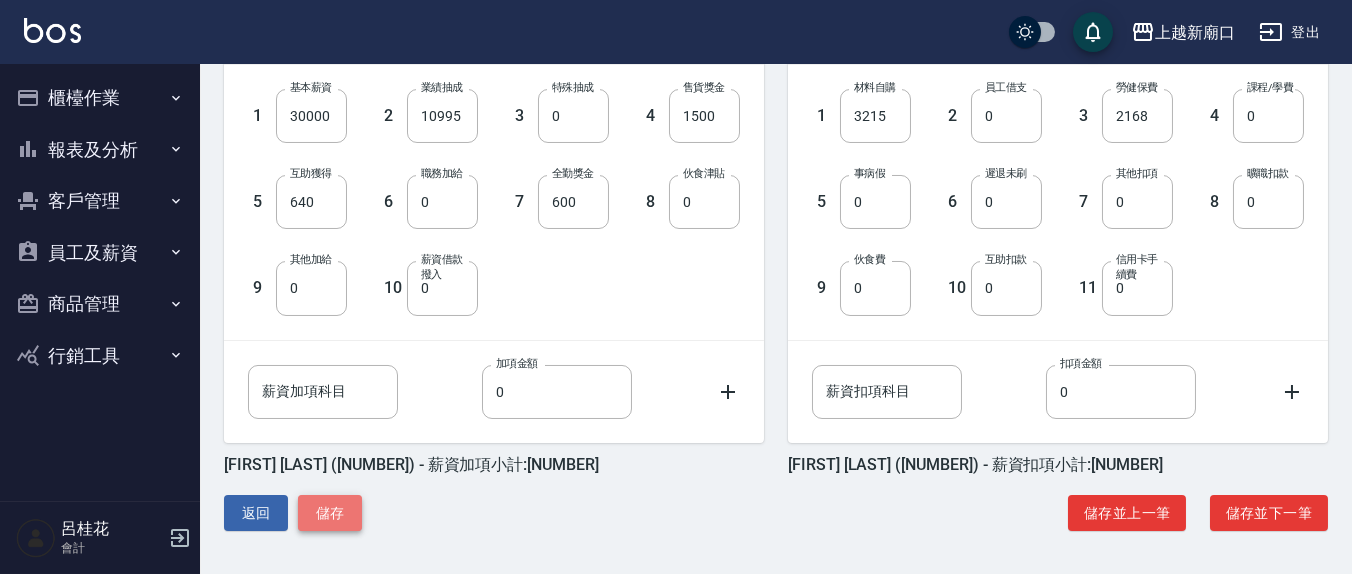 click on "儲存" at bounding box center [330, 513] 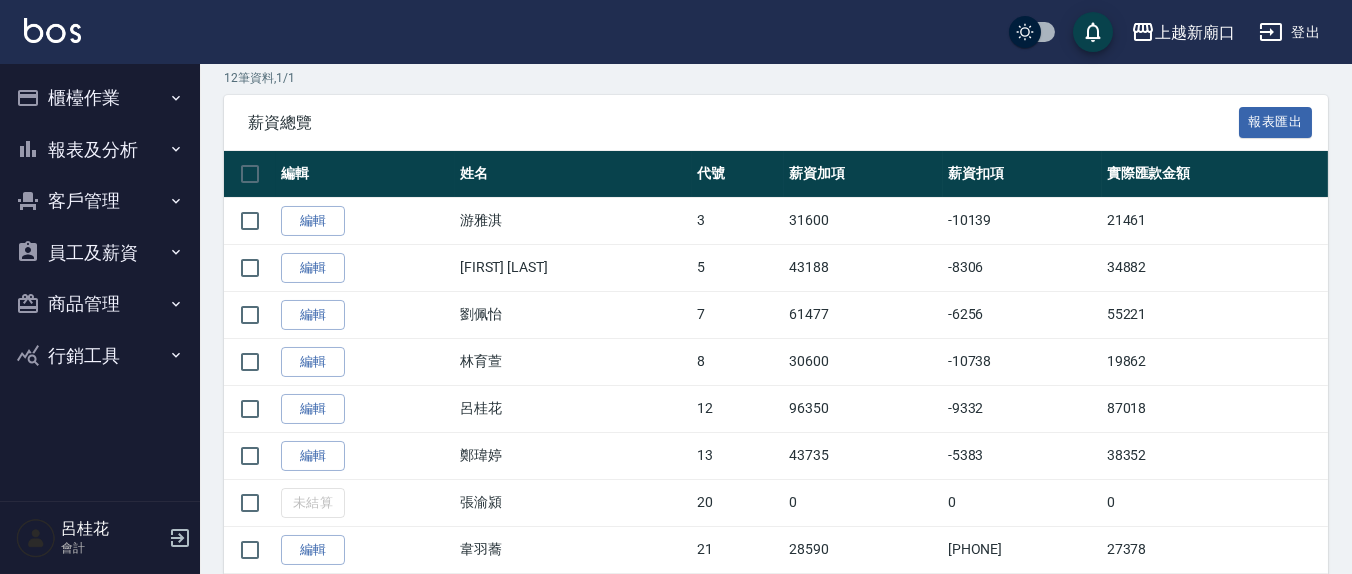 scroll, scrollTop: 582, scrollLeft: 0, axis: vertical 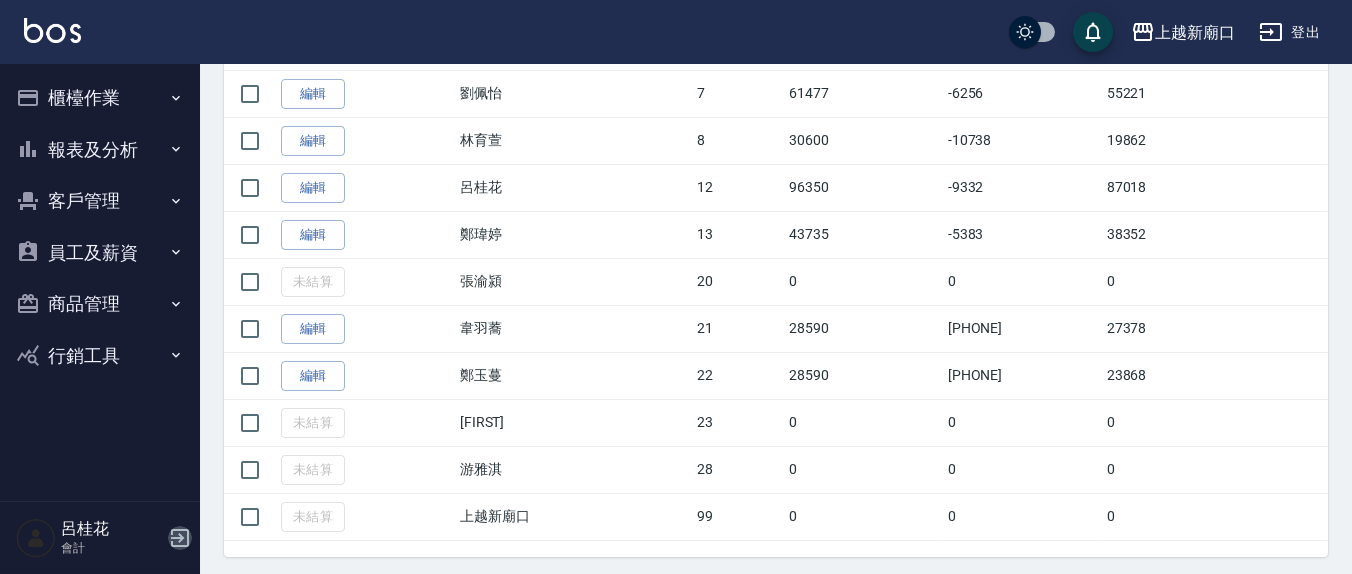 click 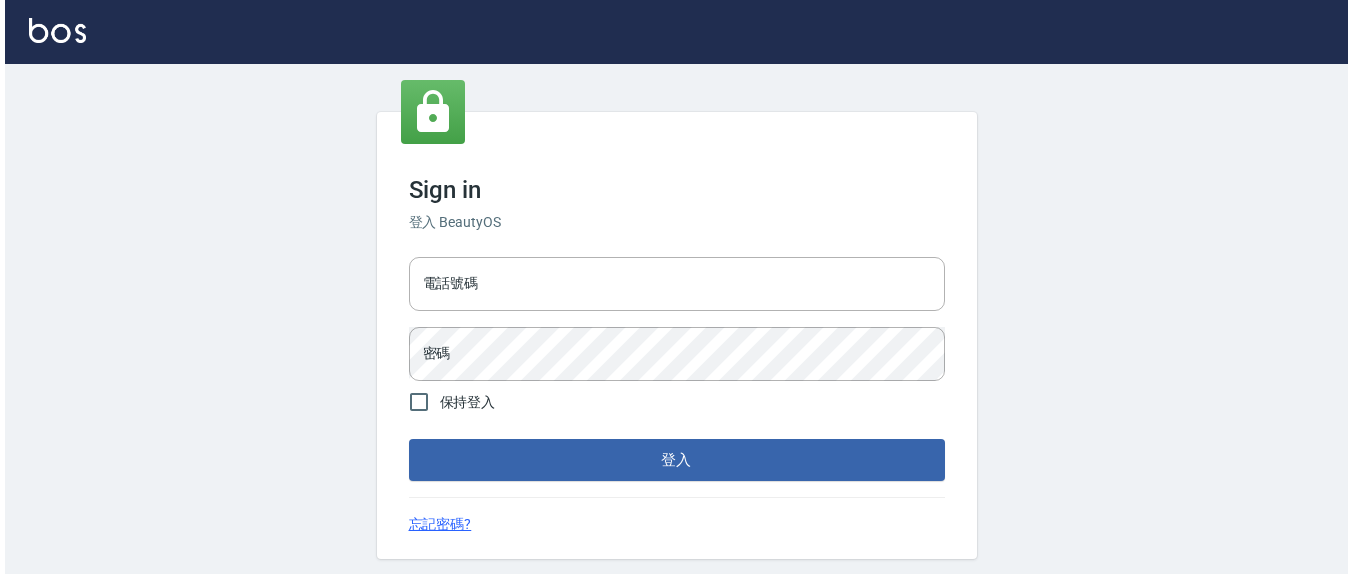 scroll, scrollTop: 0, scrollLeft: 0, axis: both 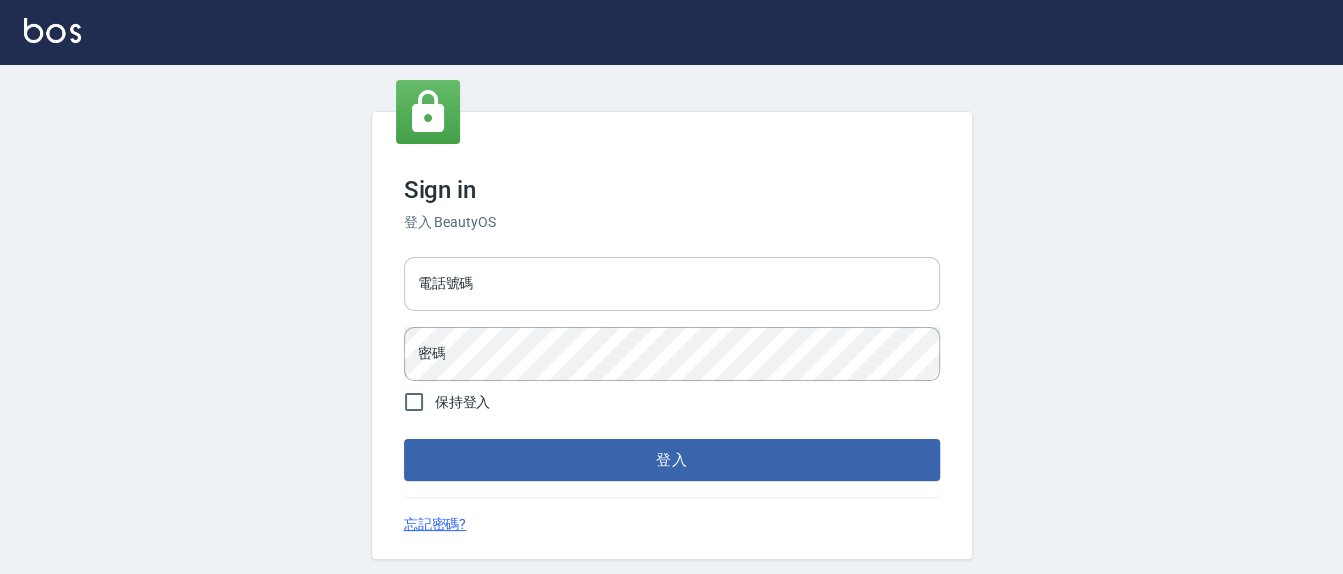 click on "電話號碼" at bounding box center (672, 284) 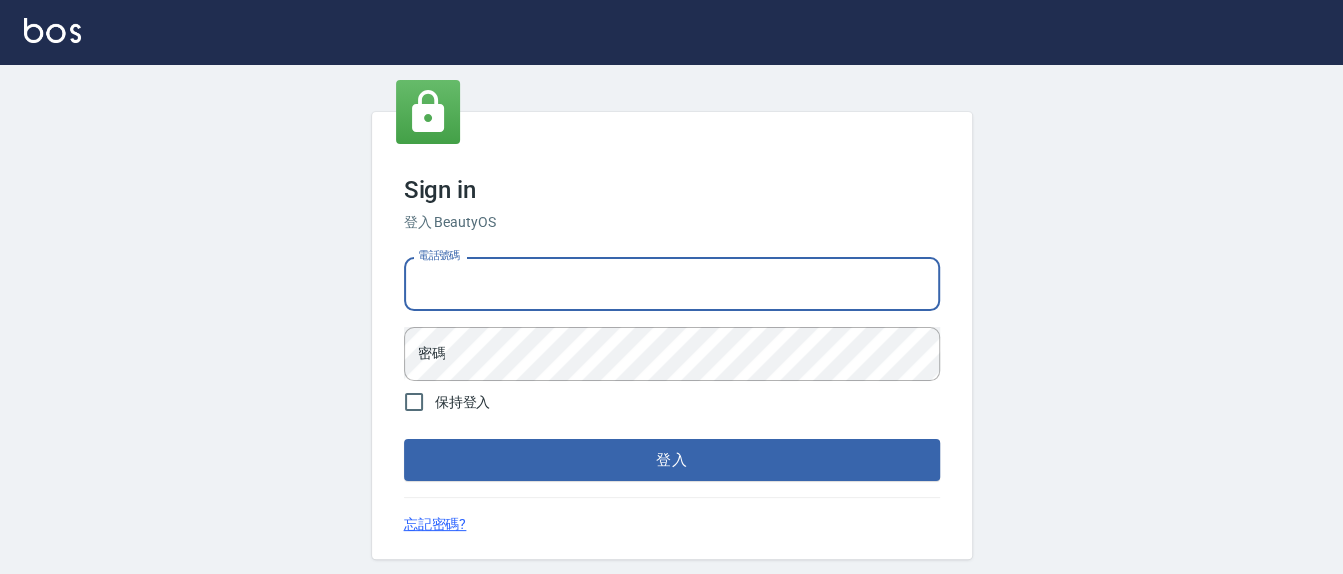 type on "[NUMBER]" 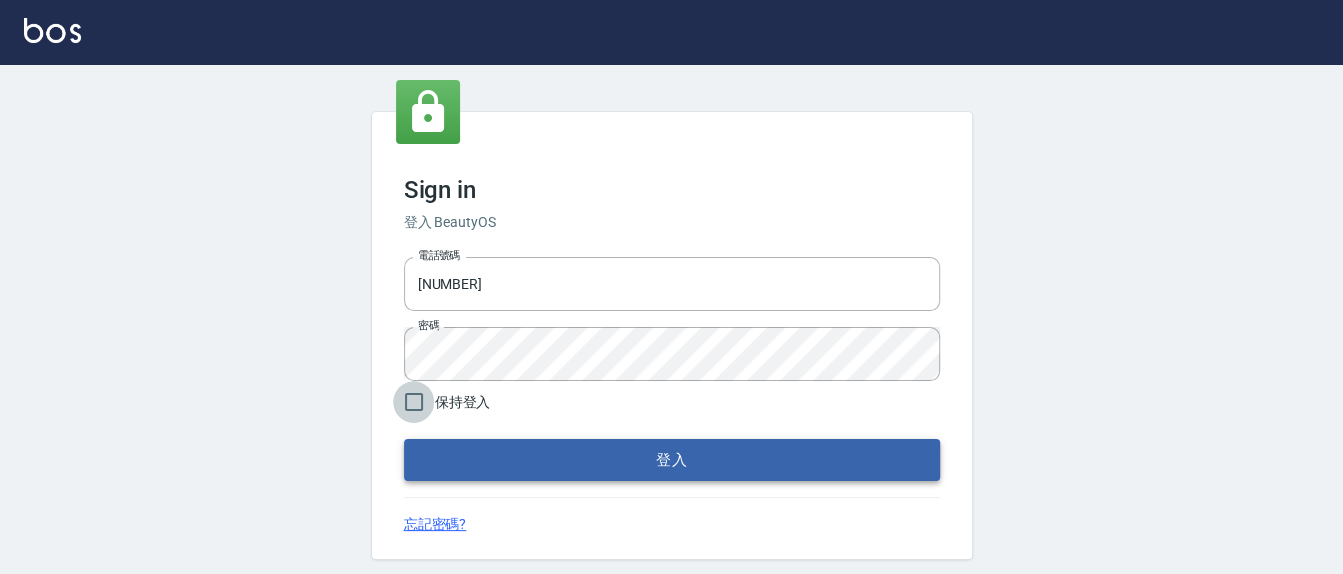 drag, startPoint x: 413, startPoint y: 394, endPoint x: 488, endPoint y: 444, distance: 90.13878 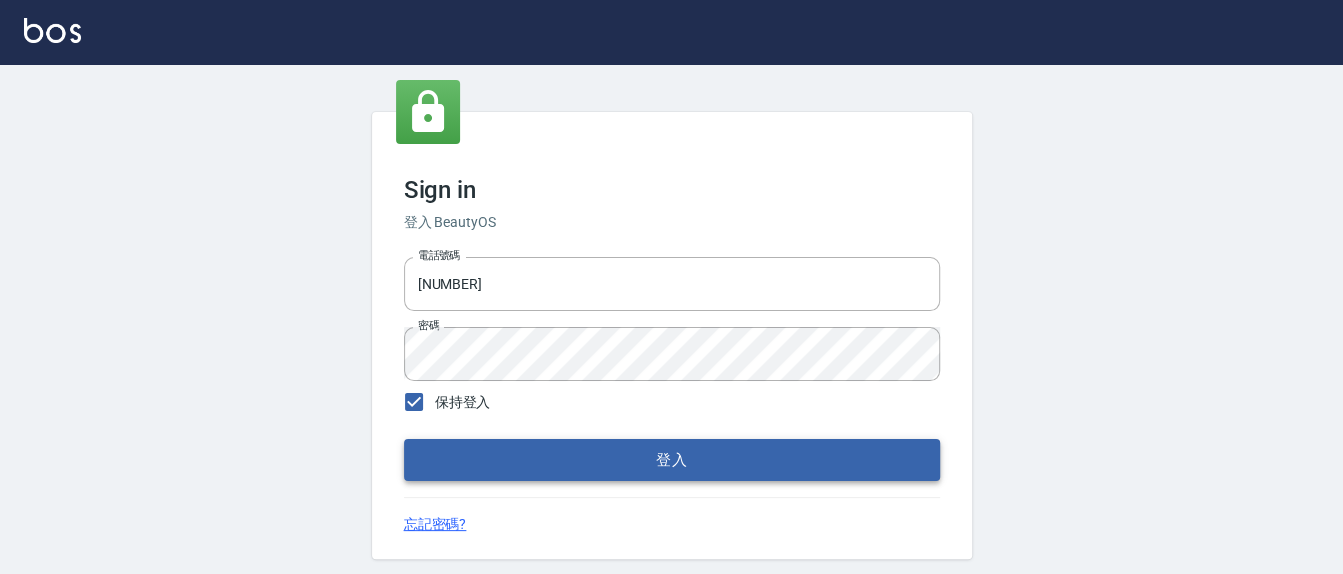 click on "登入" at bounding box center (672, 460) 